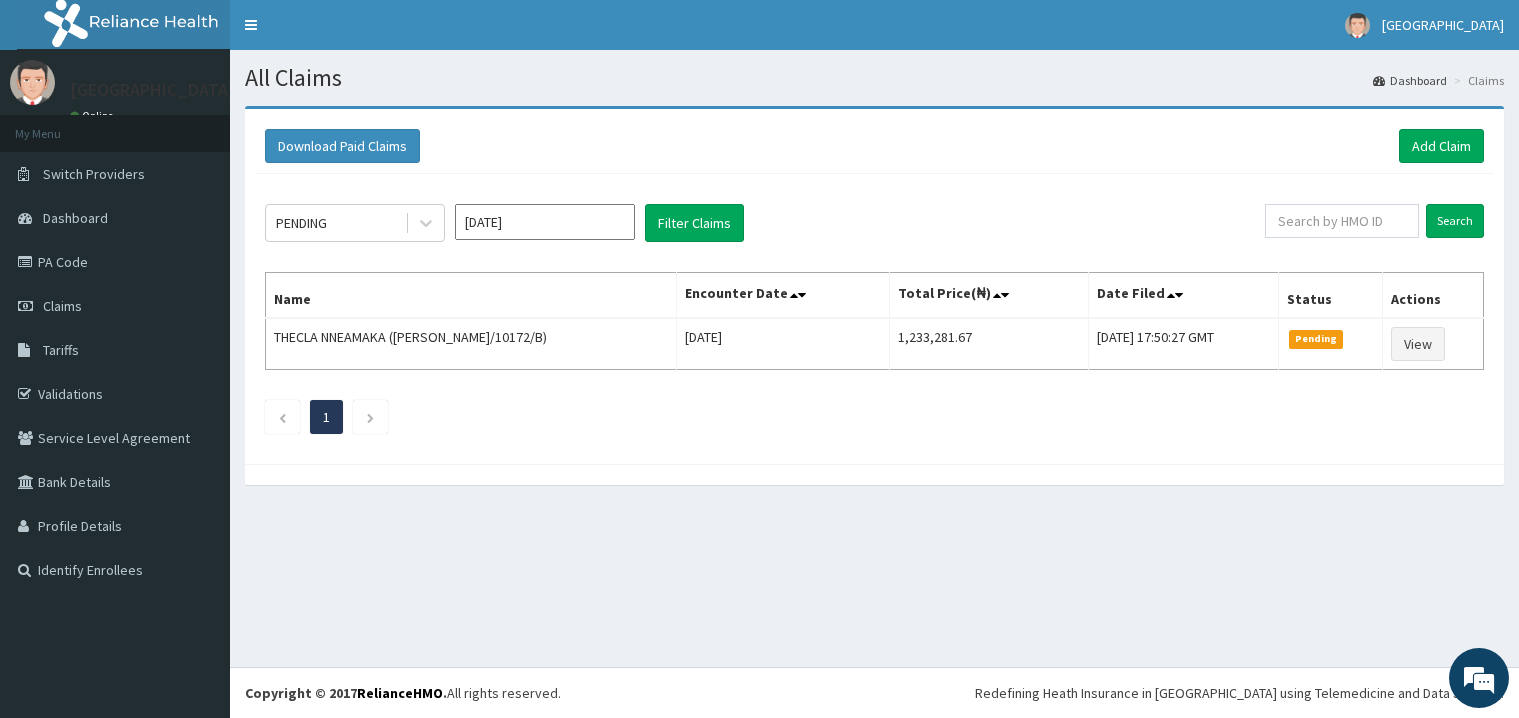 scroll, scrollTop: 0, scrollLeft: 0, axis: both 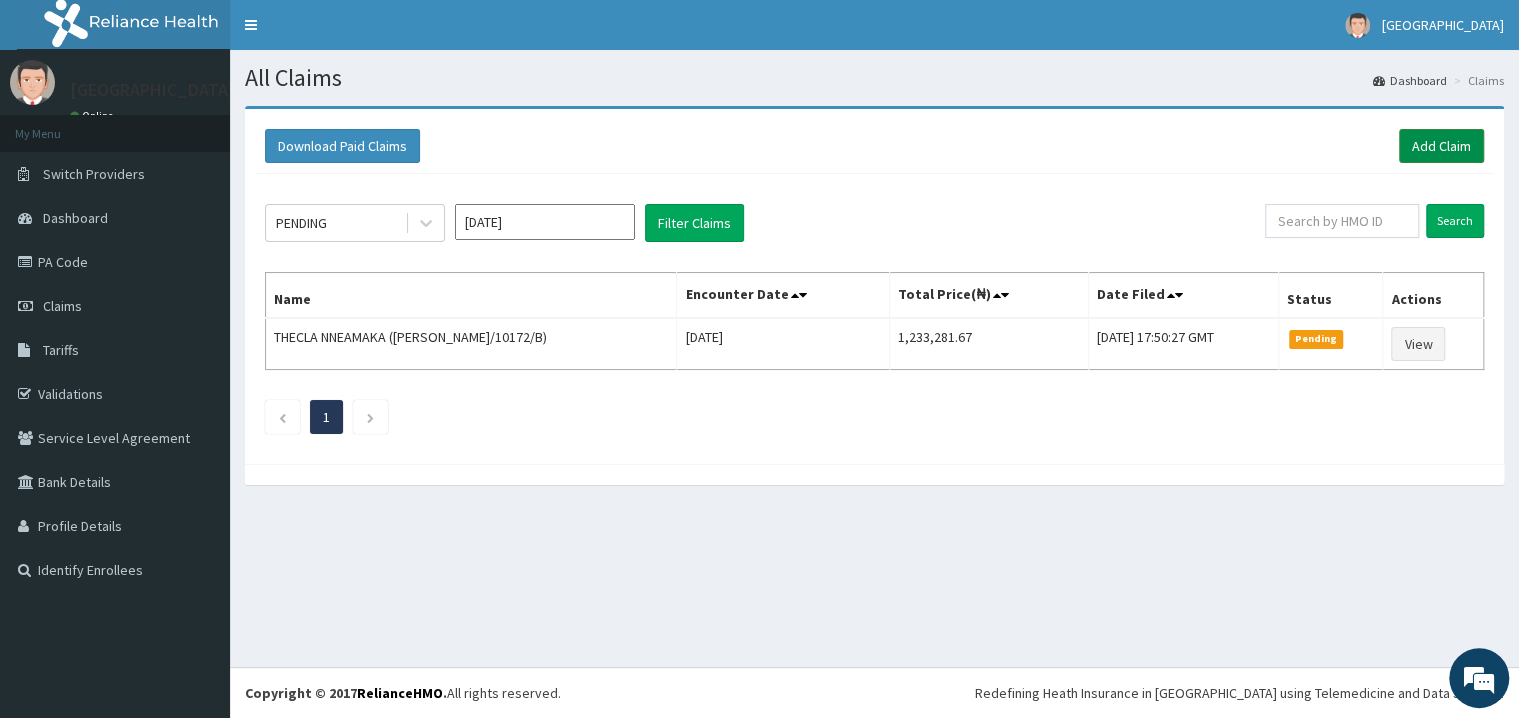 click on "Add Claim" at bounding box center (1441, 146) 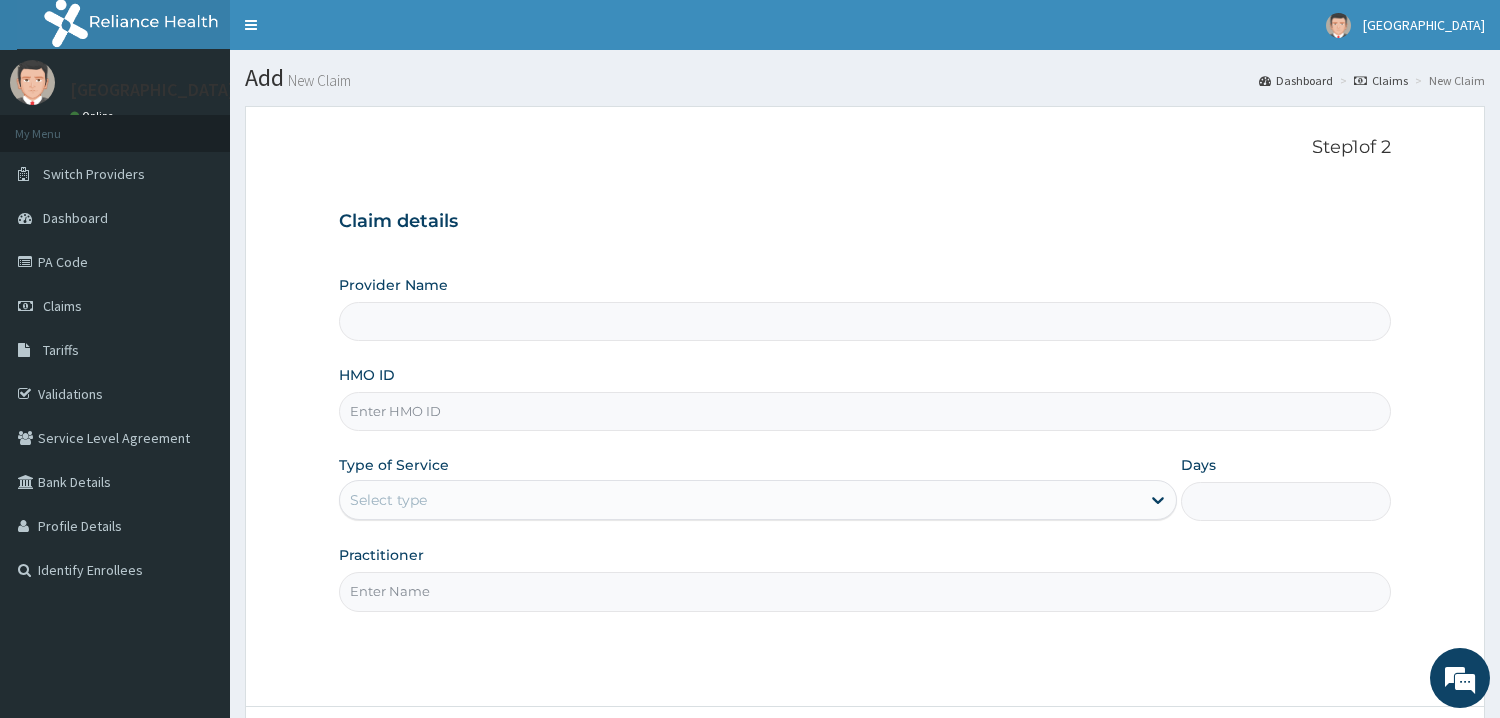 scroll, scrollTop: 0, scrollLeft: 0, axis: both 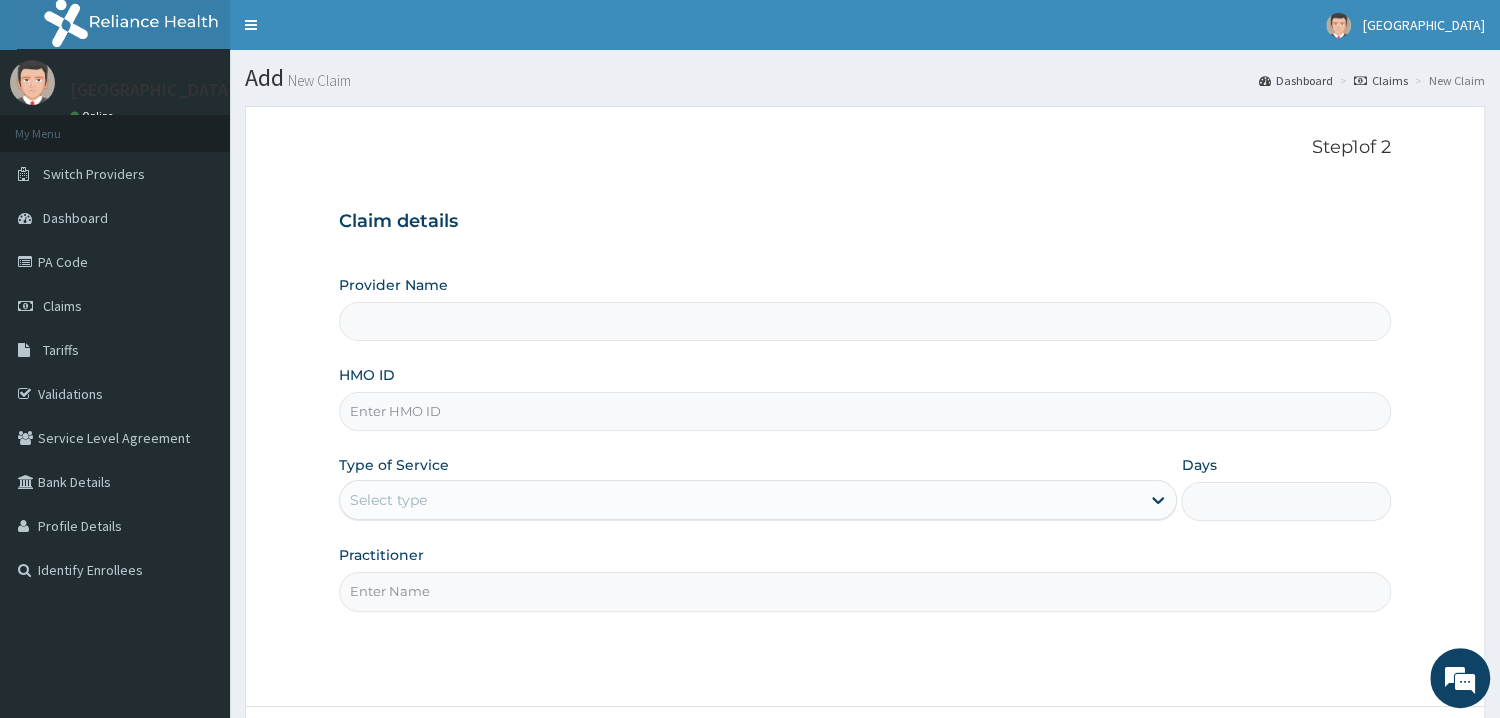 type on "Mother and Child Hospital - [GEOGRAPHIC_DATA]" 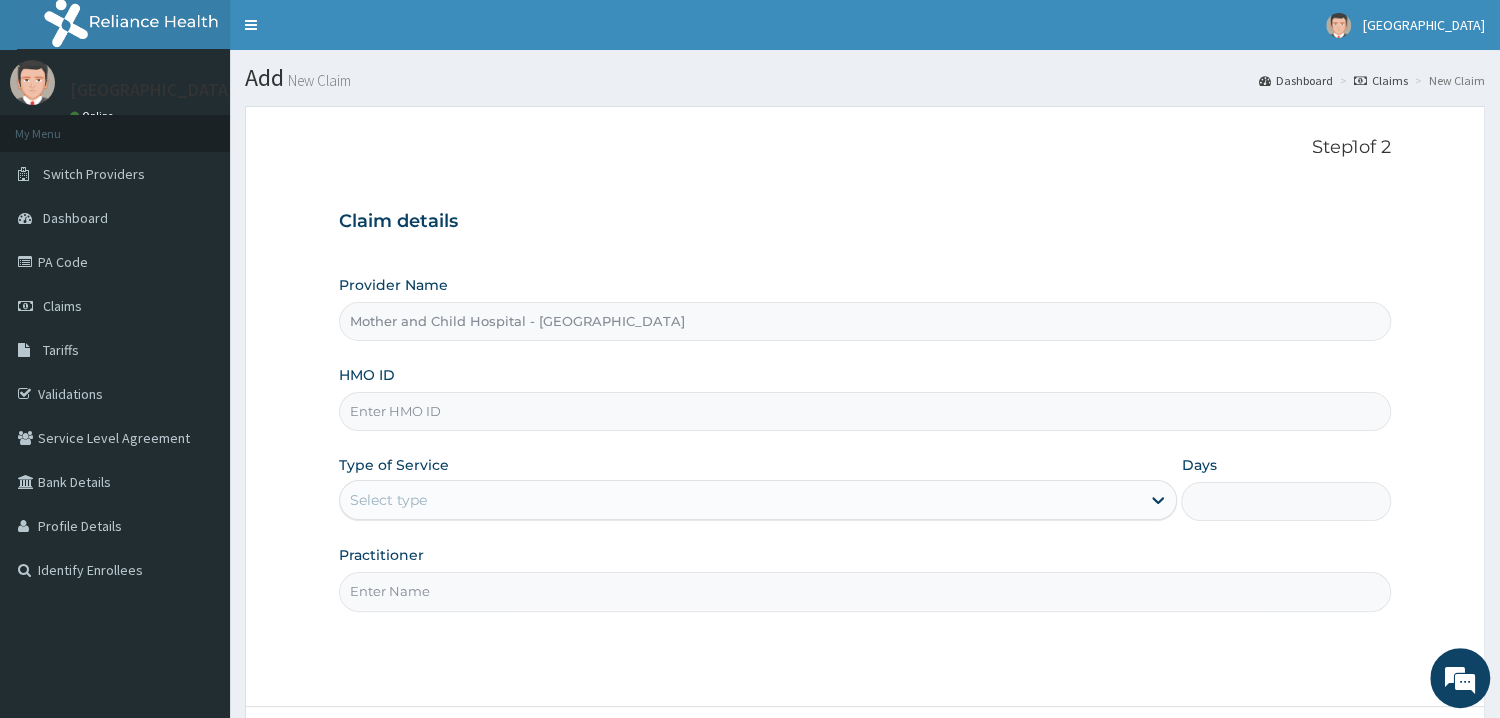 click on "HMO ID" at bounding box center [865, 411] 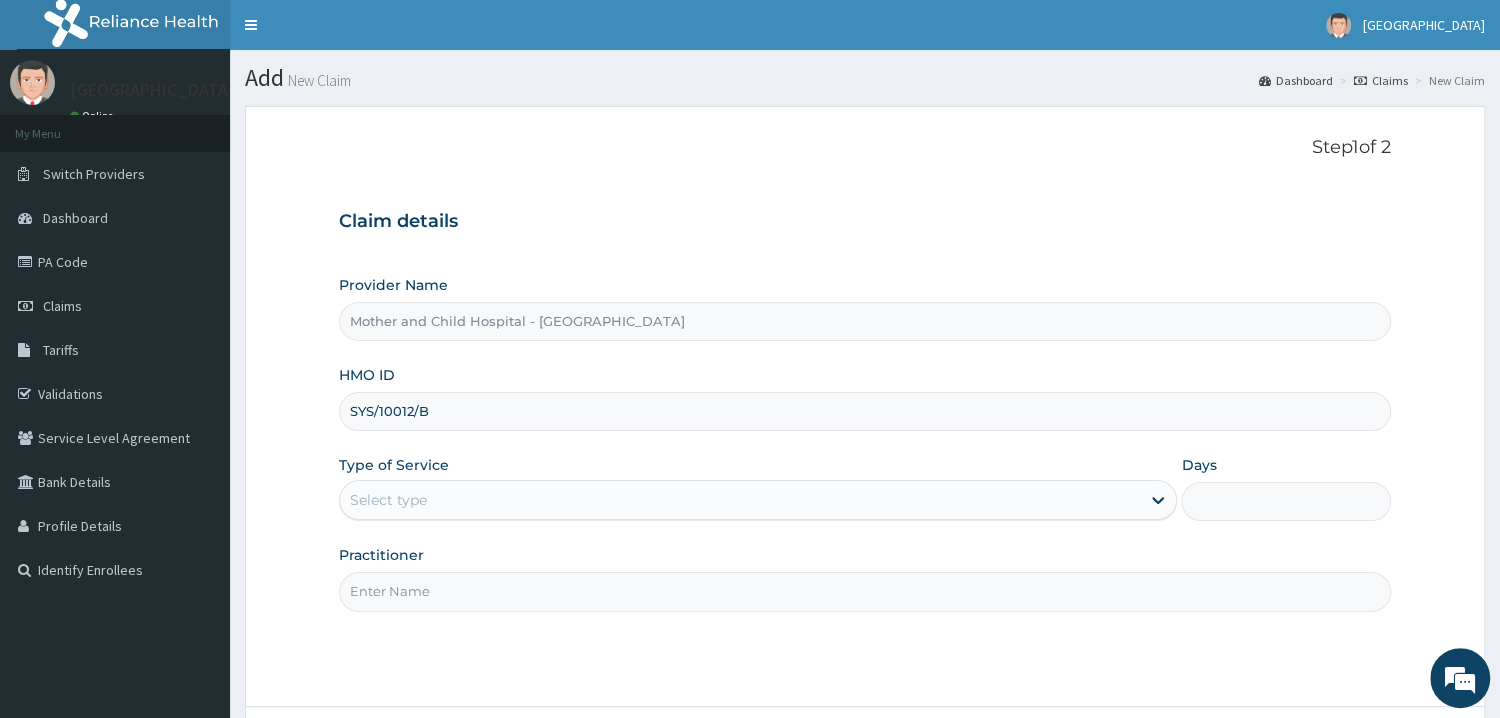 type on "SYS/10012/B" 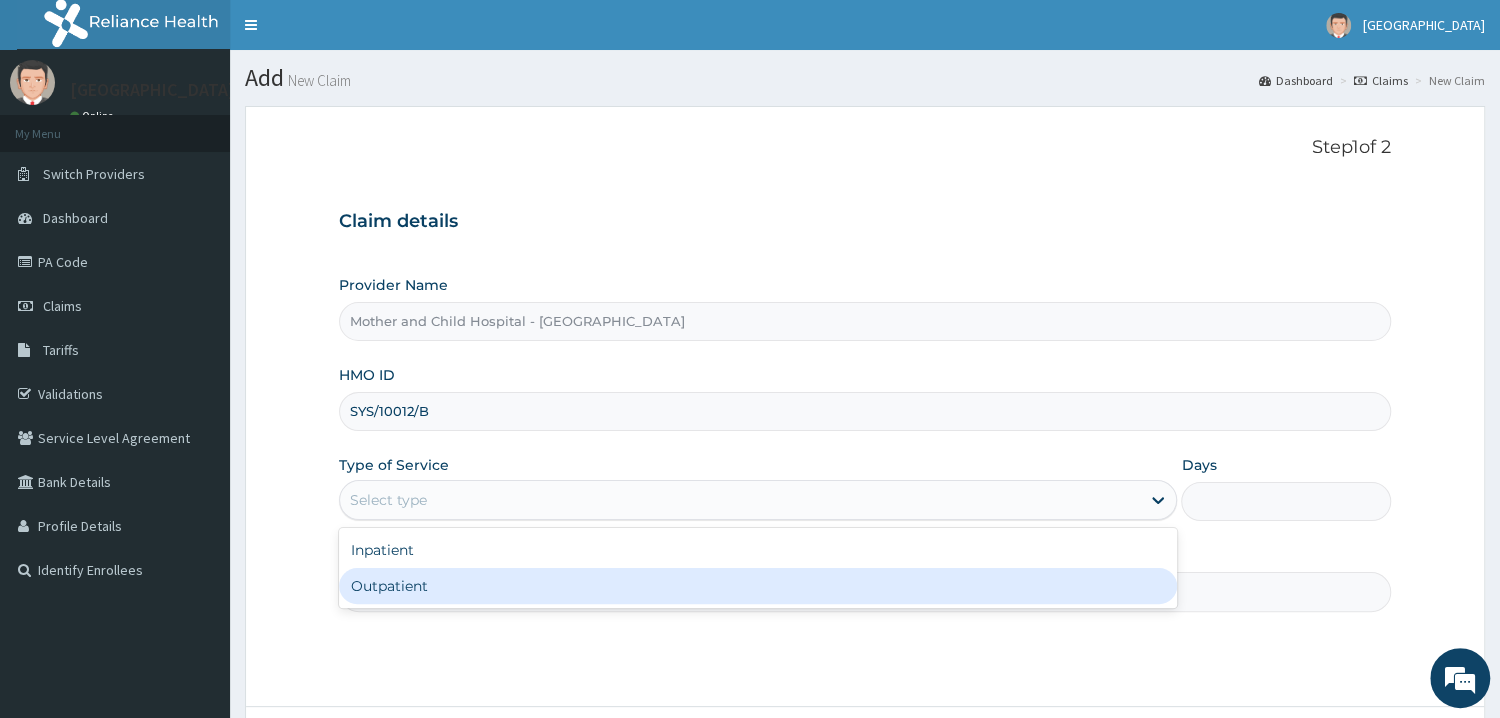 click on "Outpatient" at bounding box center (758, 586) 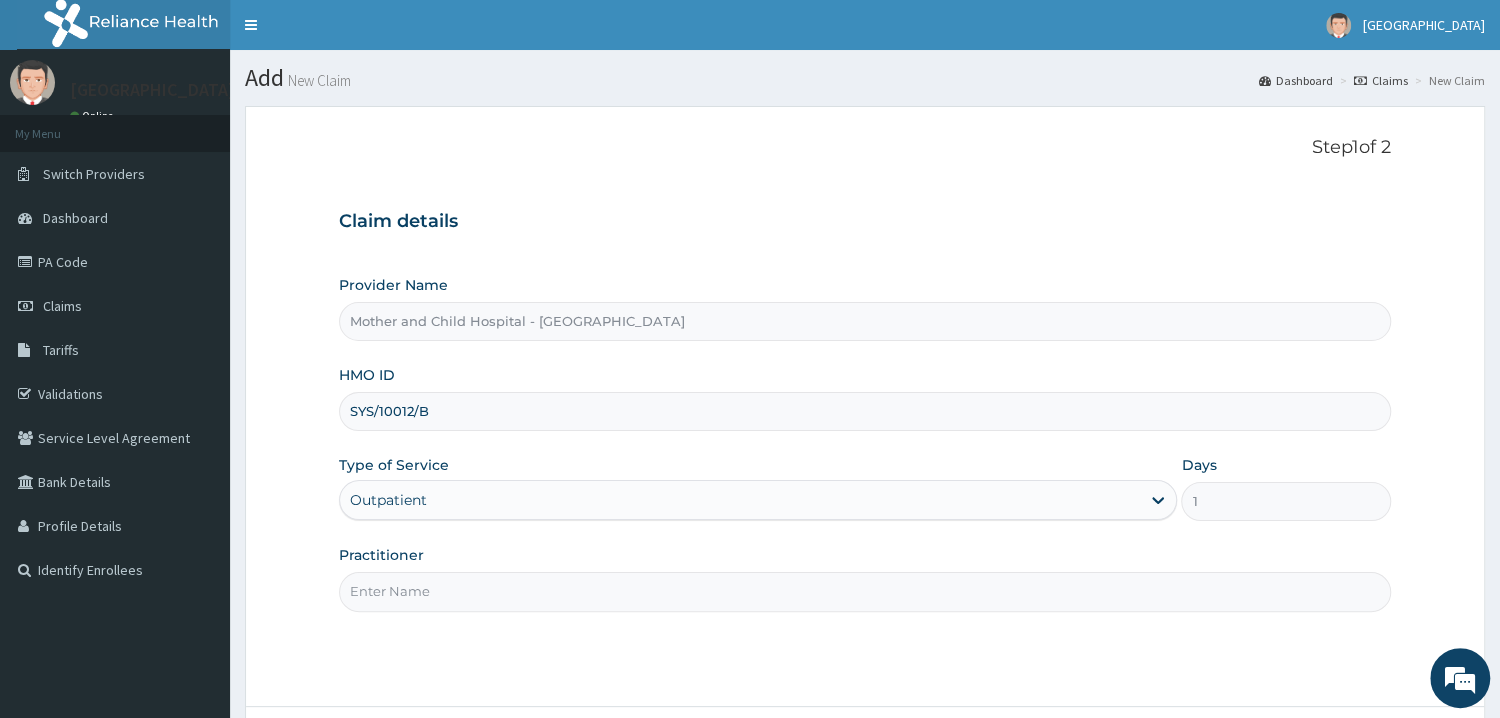 click on "Practitioner" at bounding box center [865, 591] 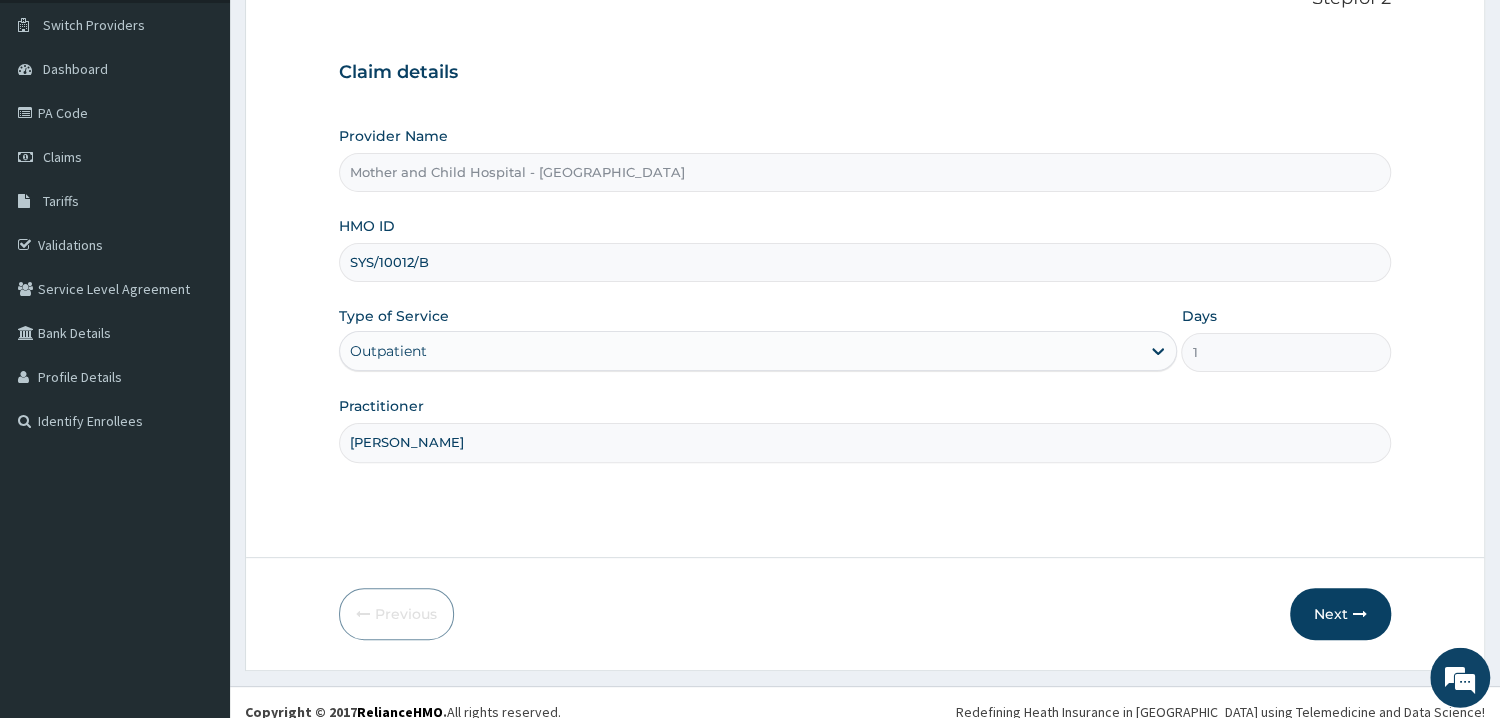 scroll, scrollTop: 168, scrollLeft: 0, axis: vertical 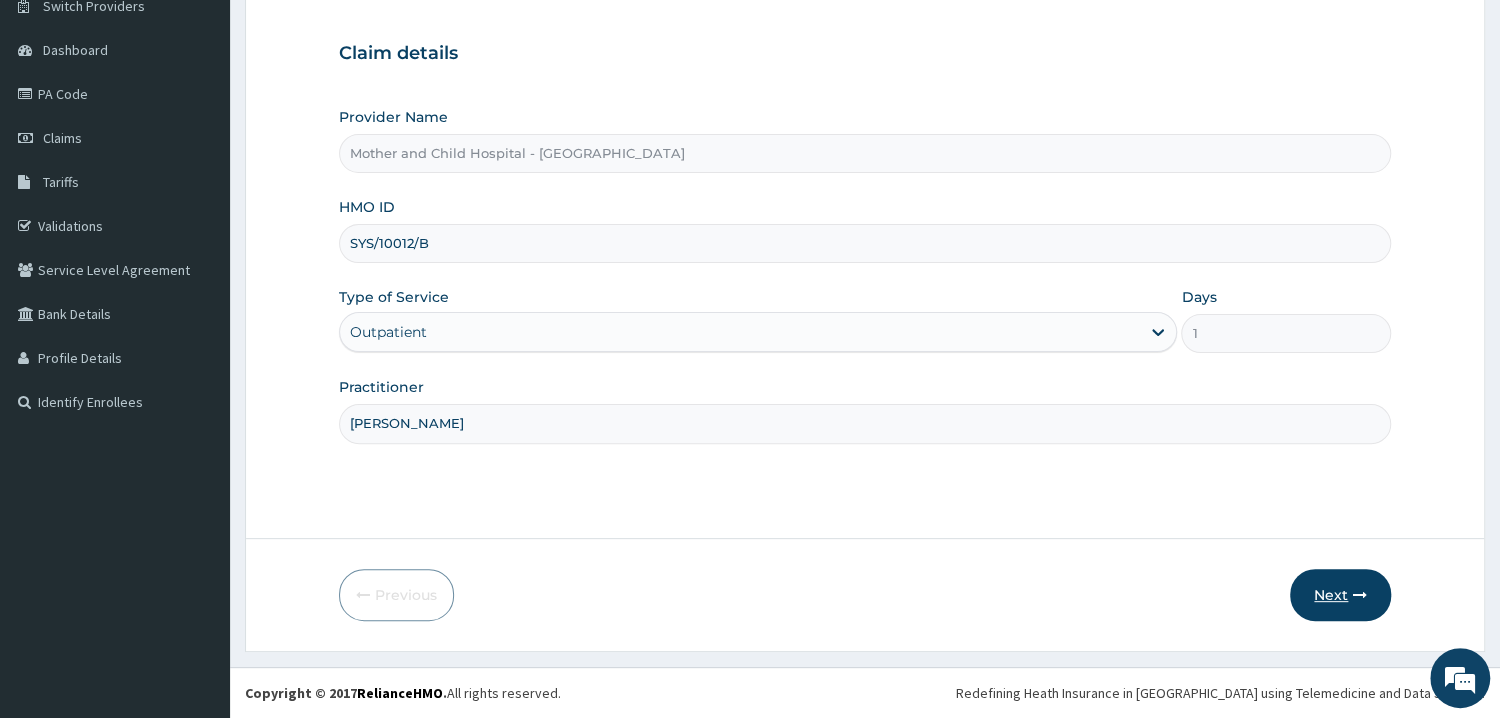 type on "[PERSON_NAME]" 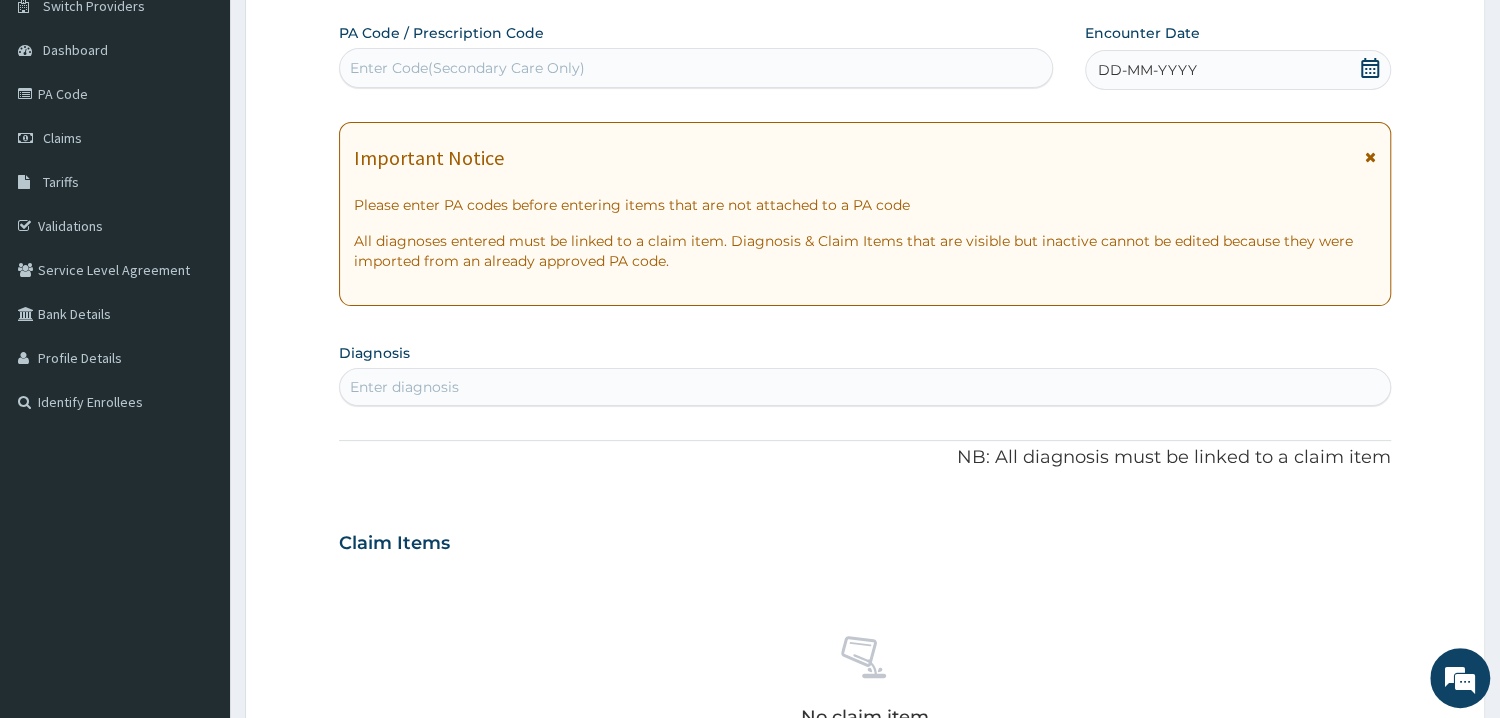 scroll, scrollTop: 0, scrollLeft: 0, axis: both 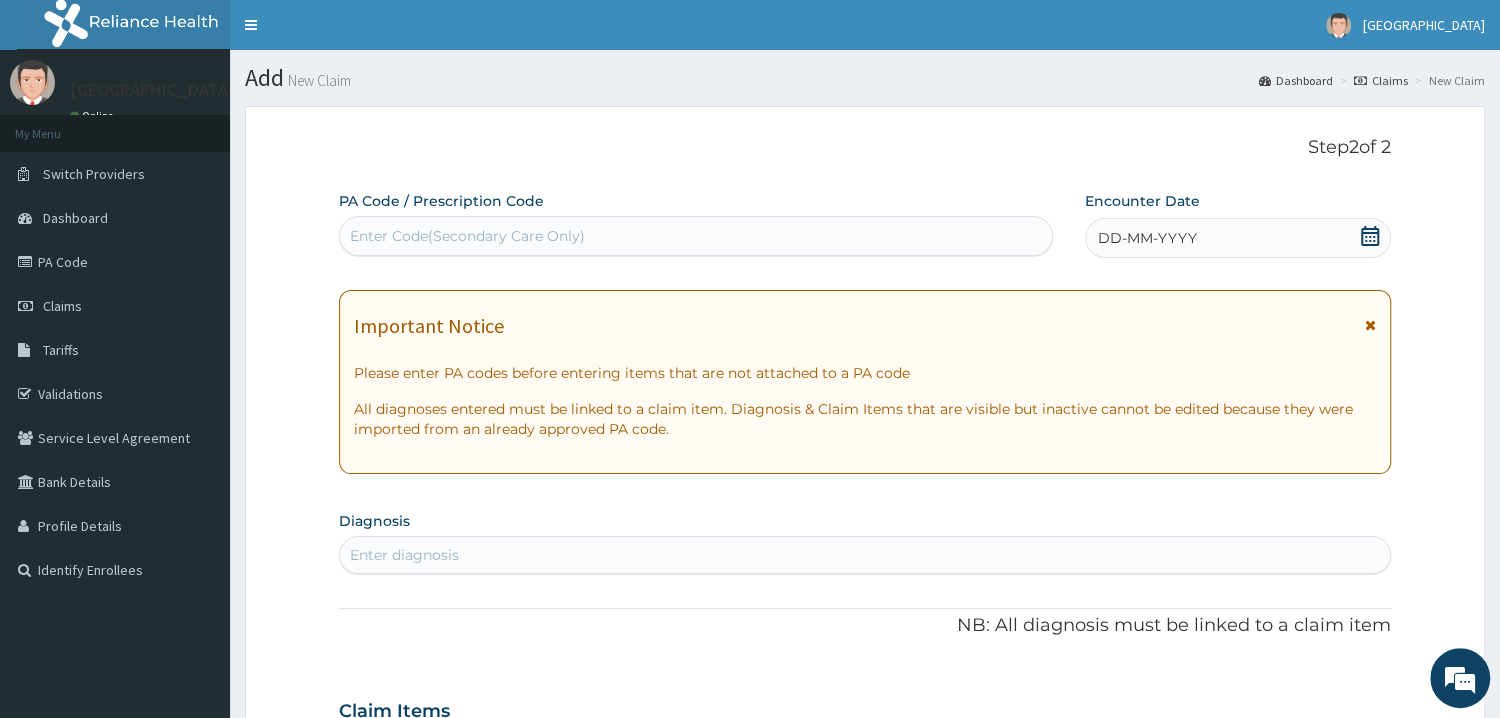 click 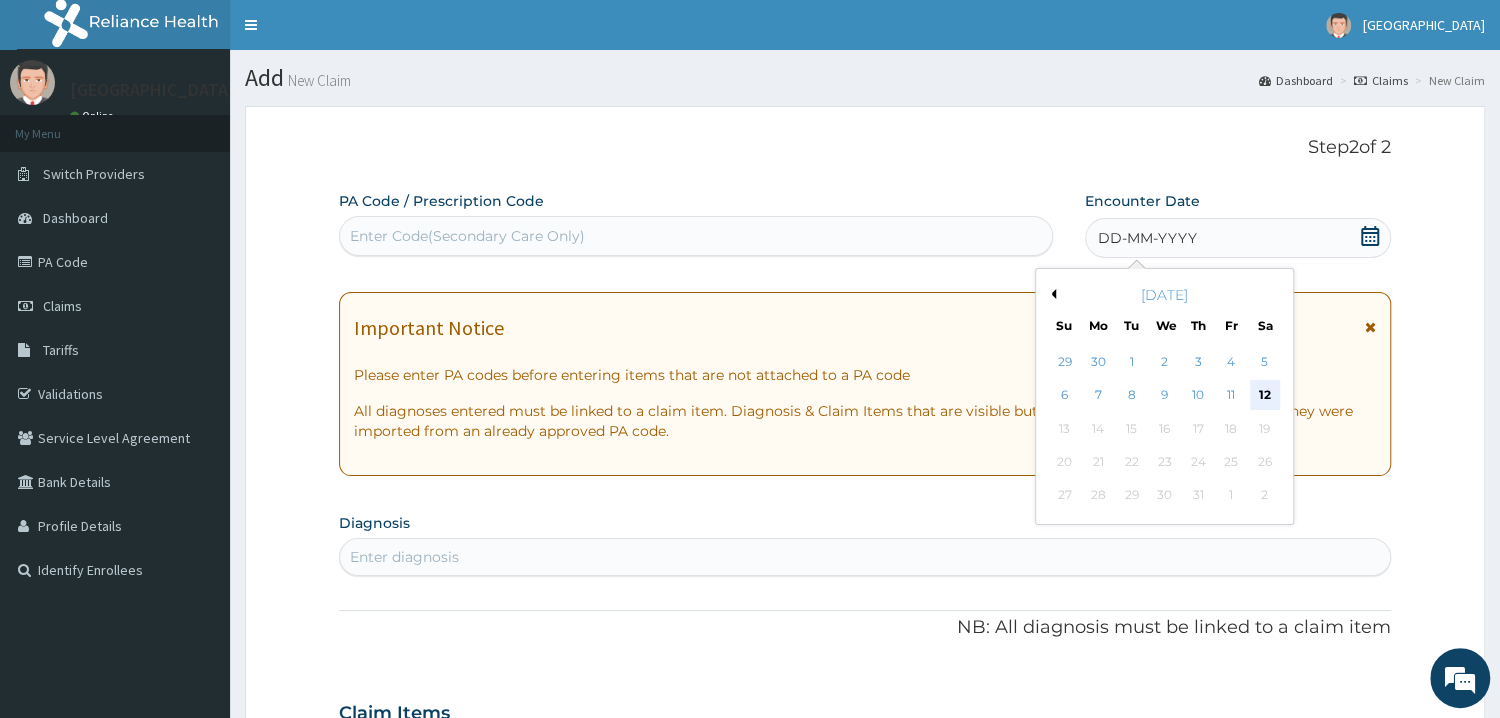 click on "12" at bounding box center (1265, 396) 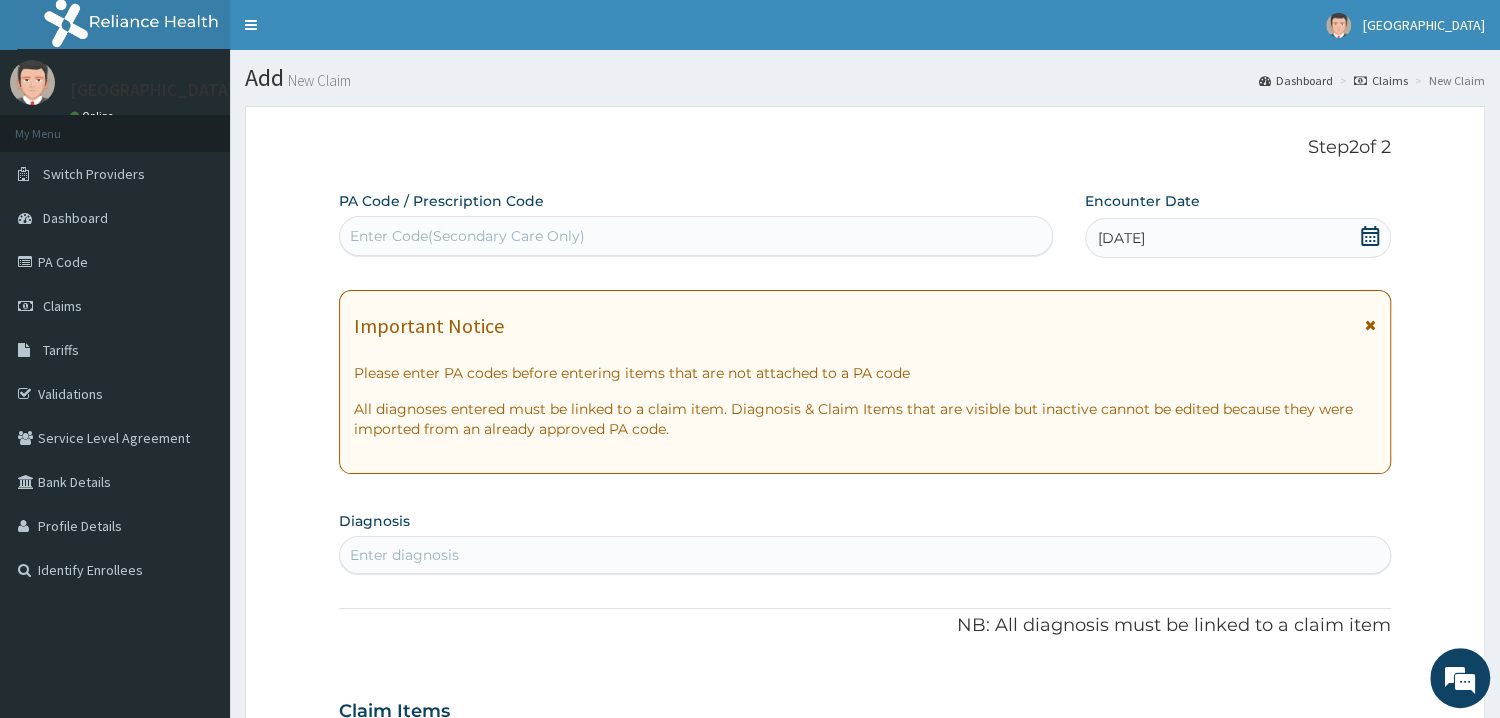 click on "Enter Code(Secondary Care Only)" at bounding box center (696, 236) 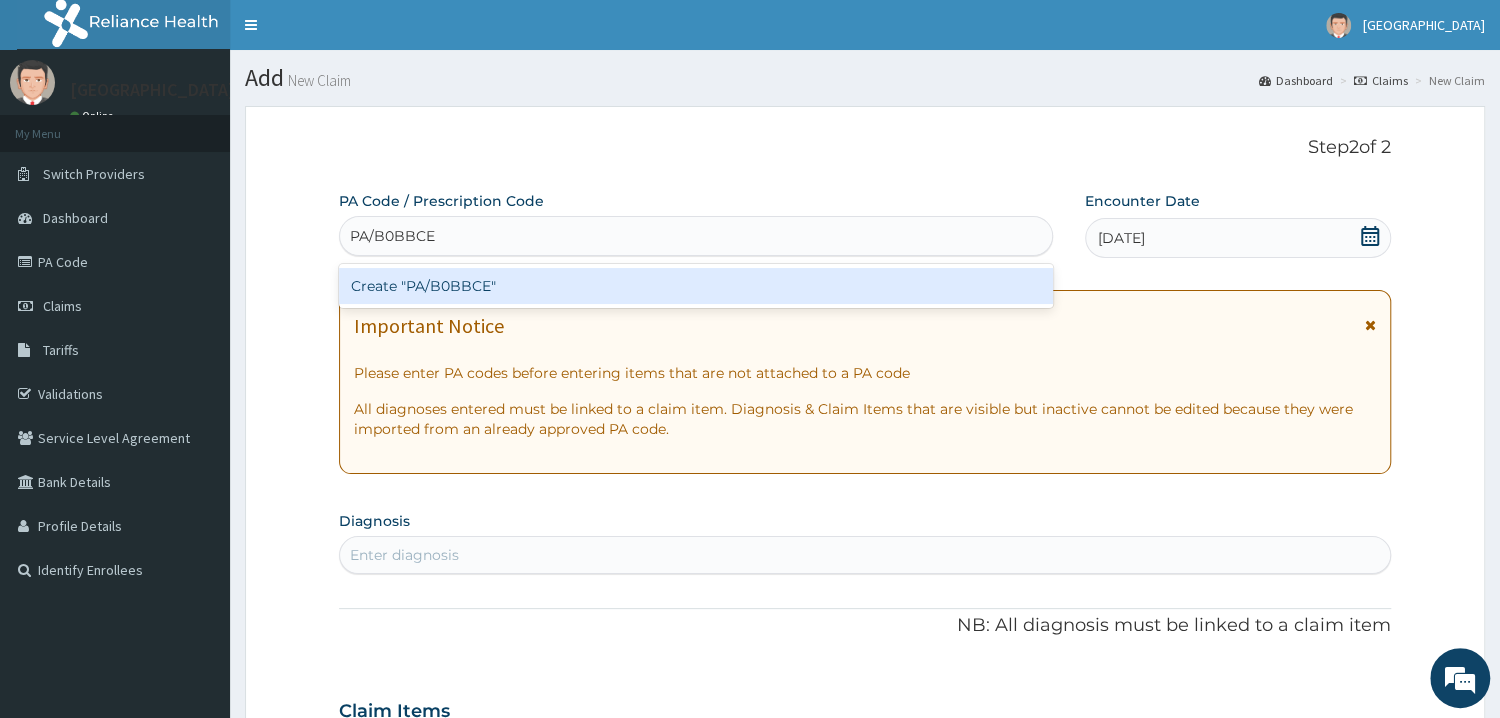 click on "Create "PA/B0BBCE"" at bounding box center (696, 286) 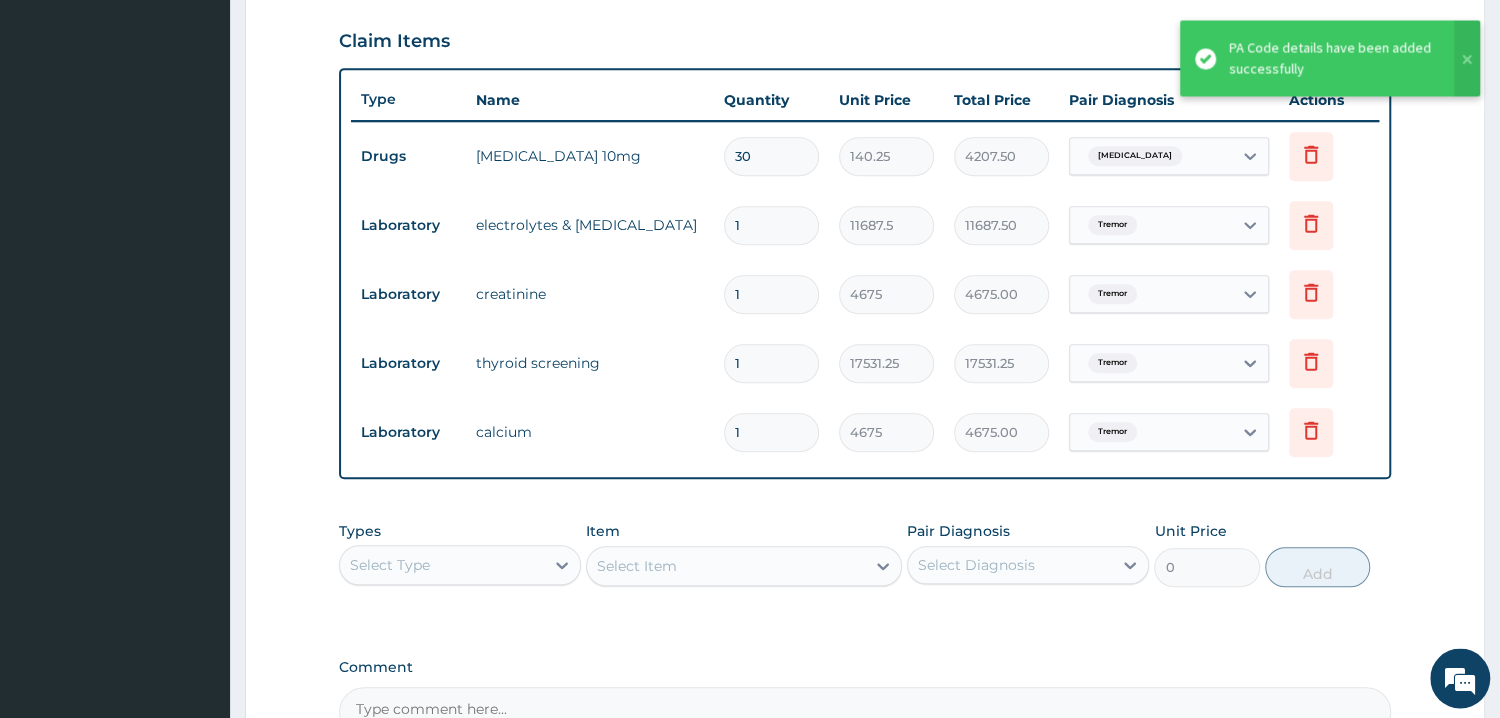 scroll, scrollTop: 640, scrollLeft: 0, axis: vertical 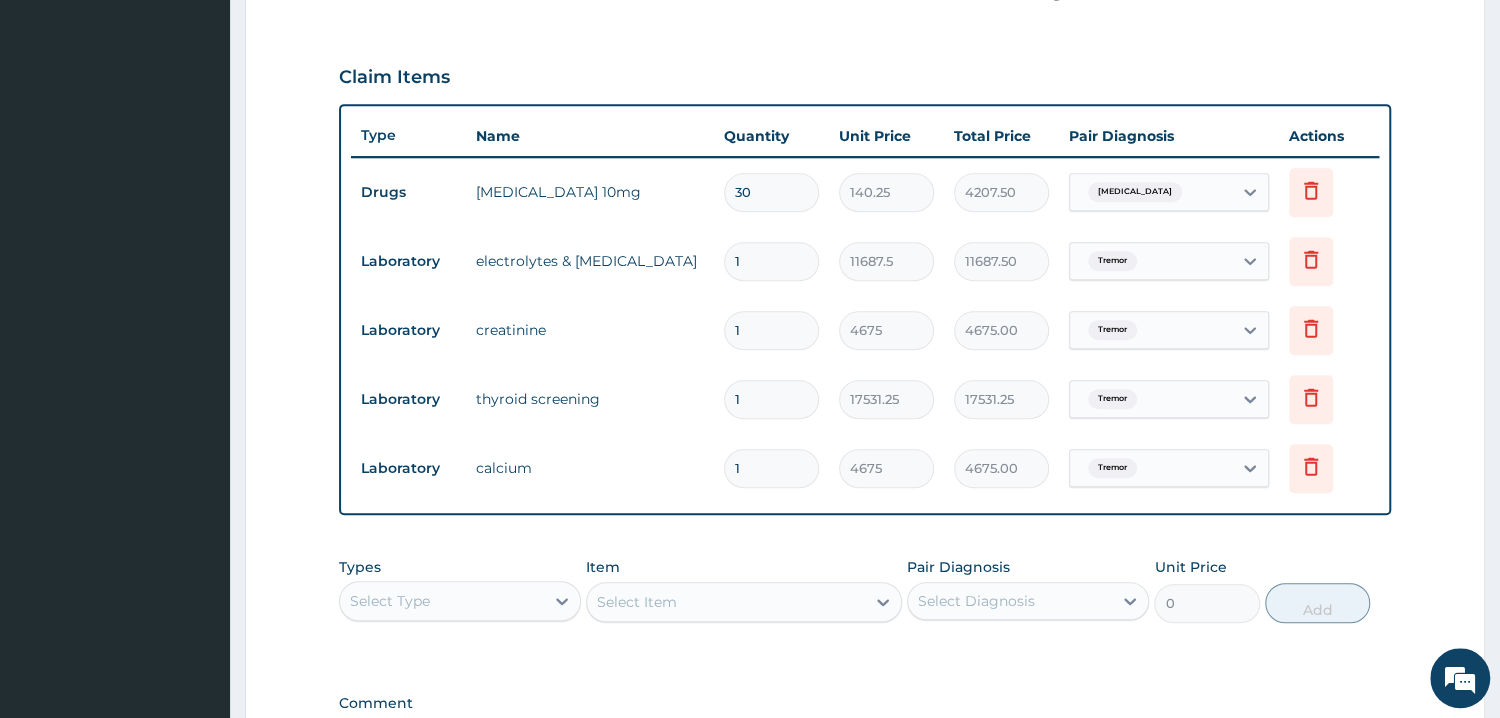 click on "30" at bounding box center [771, 192] 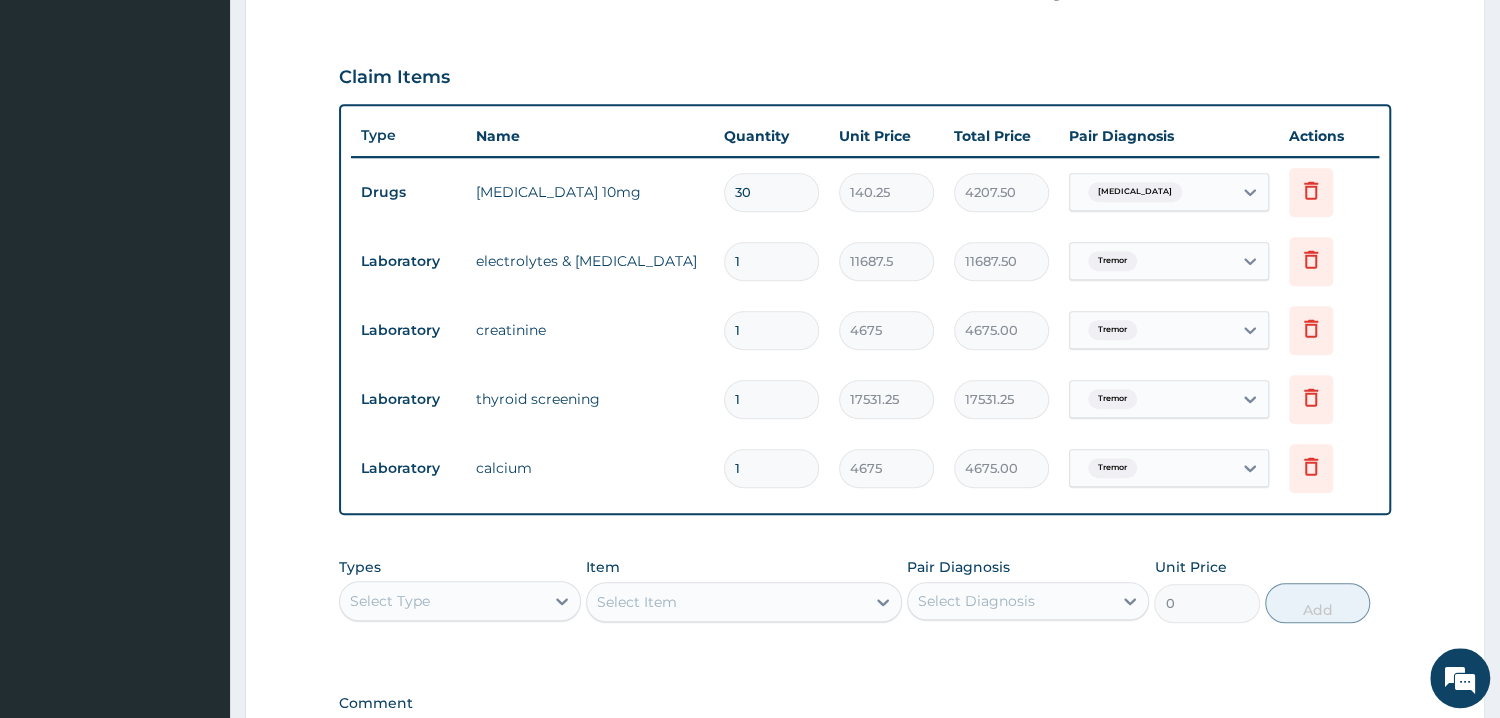 type on "3" 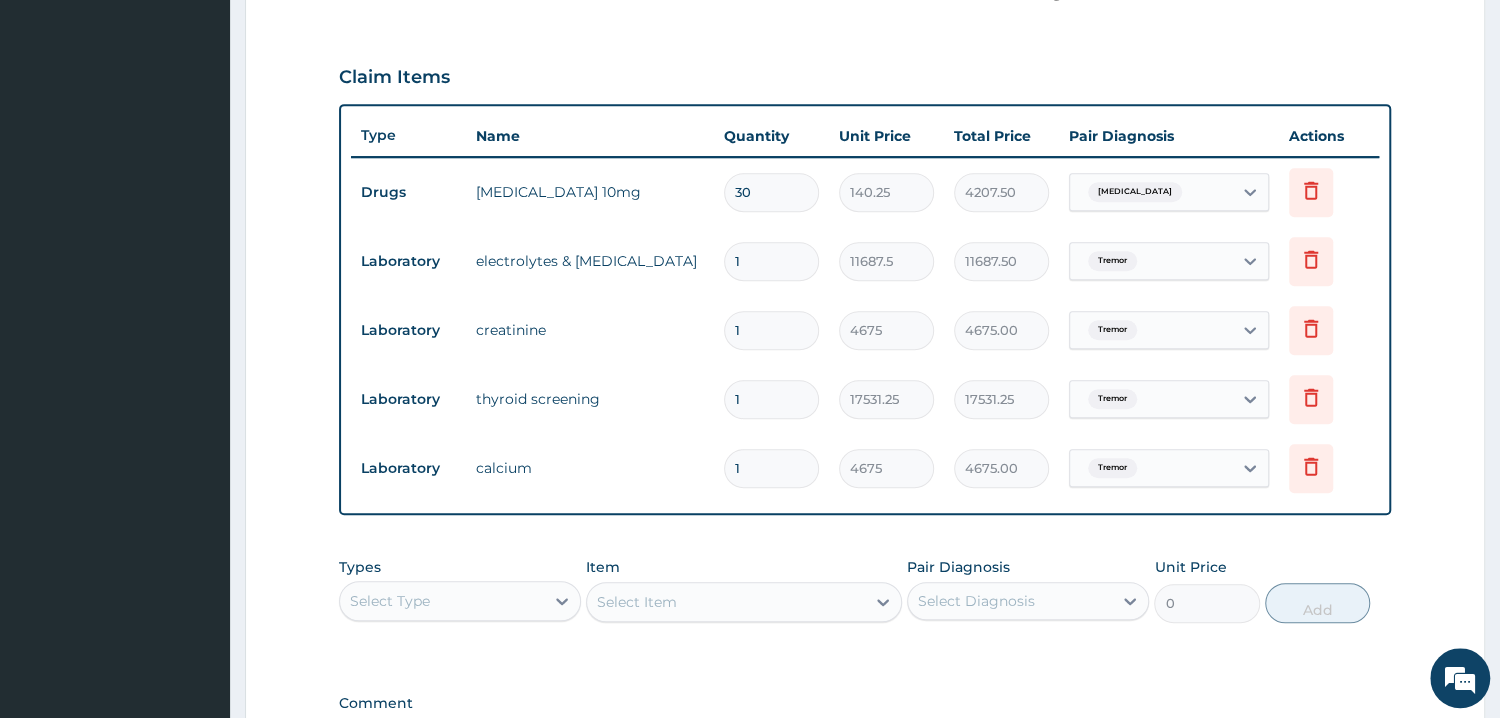 type on "420.75" 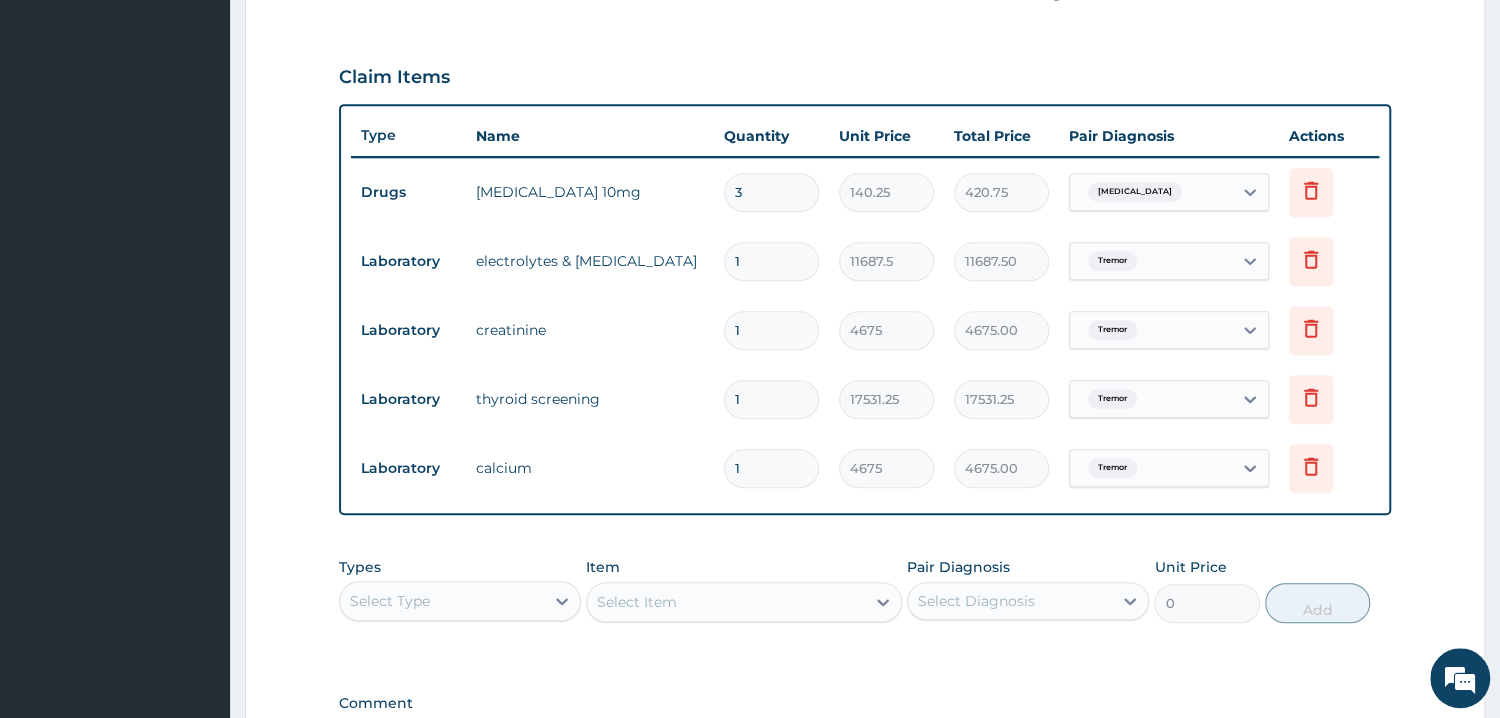 type 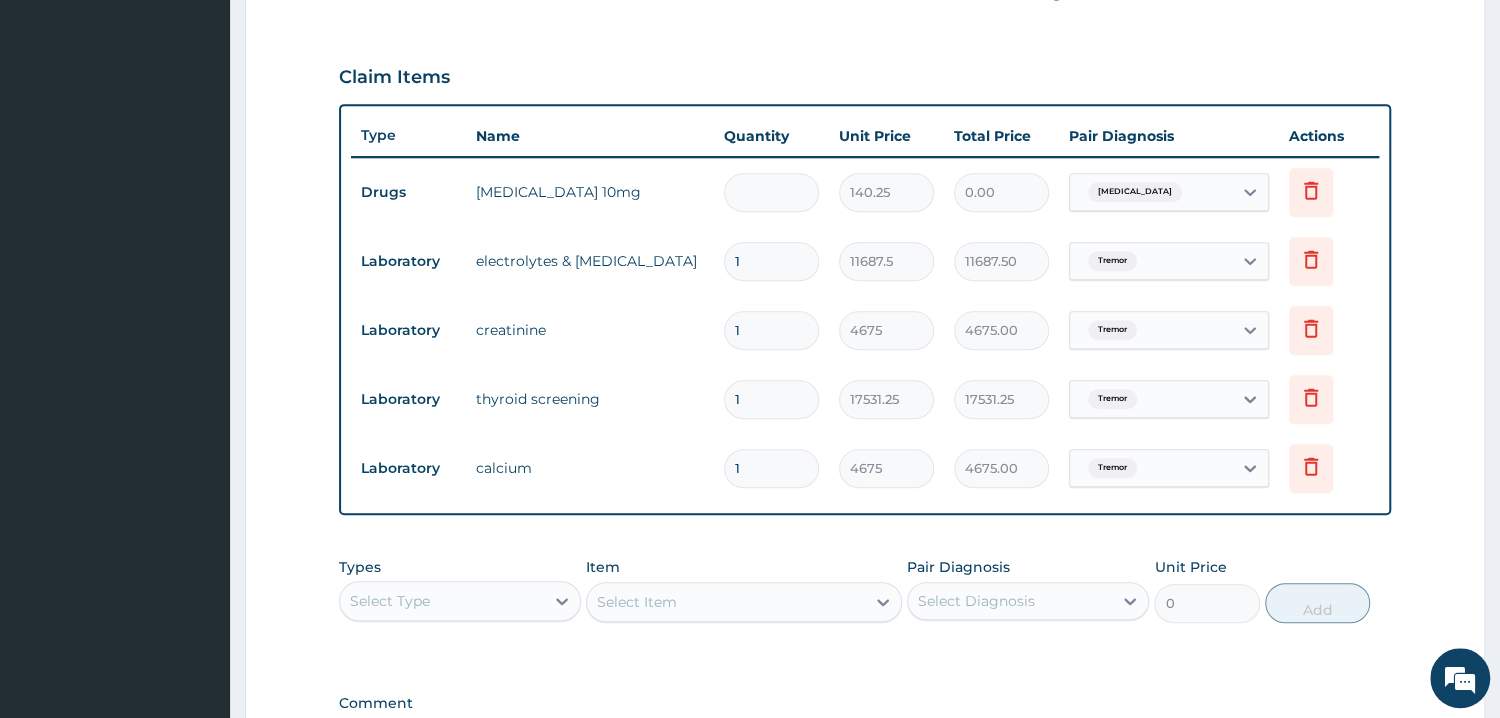 type on "1" 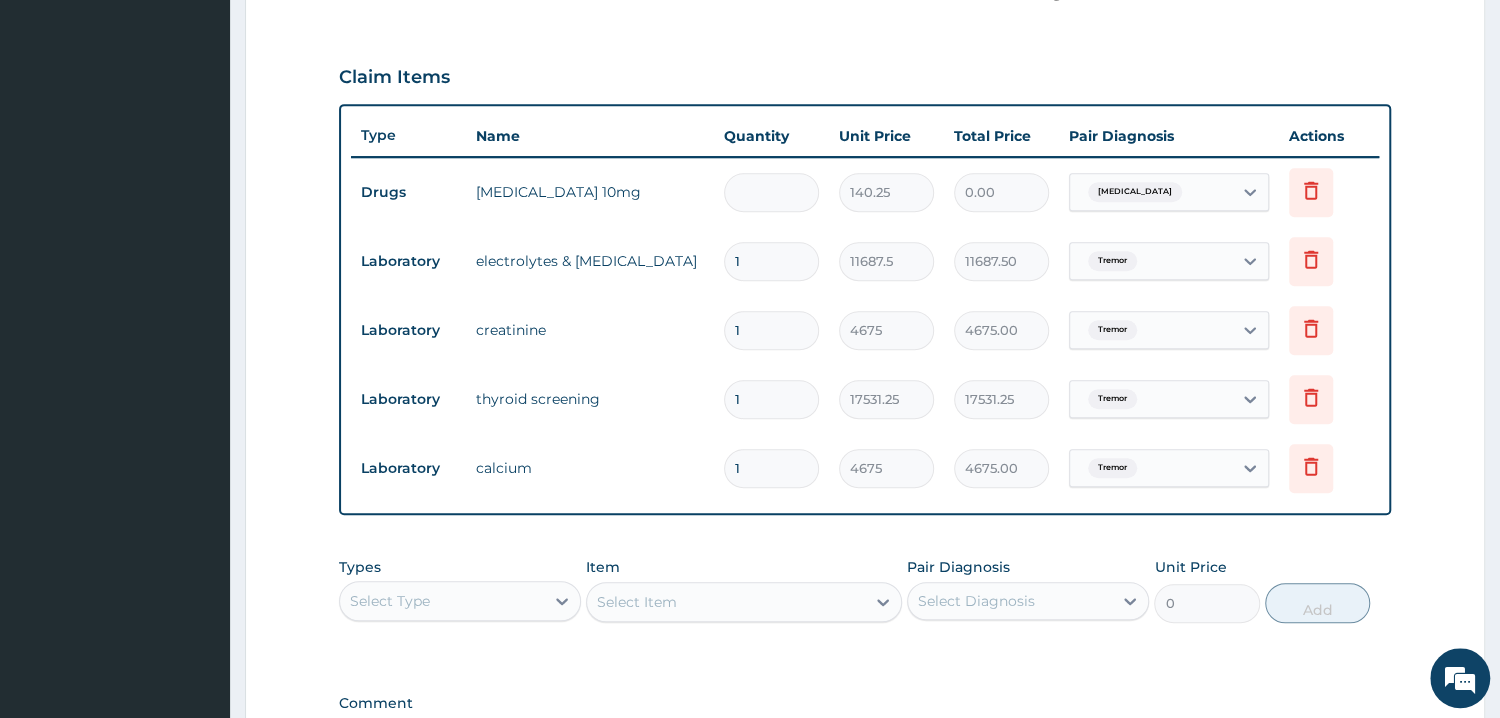 type on "140.25" 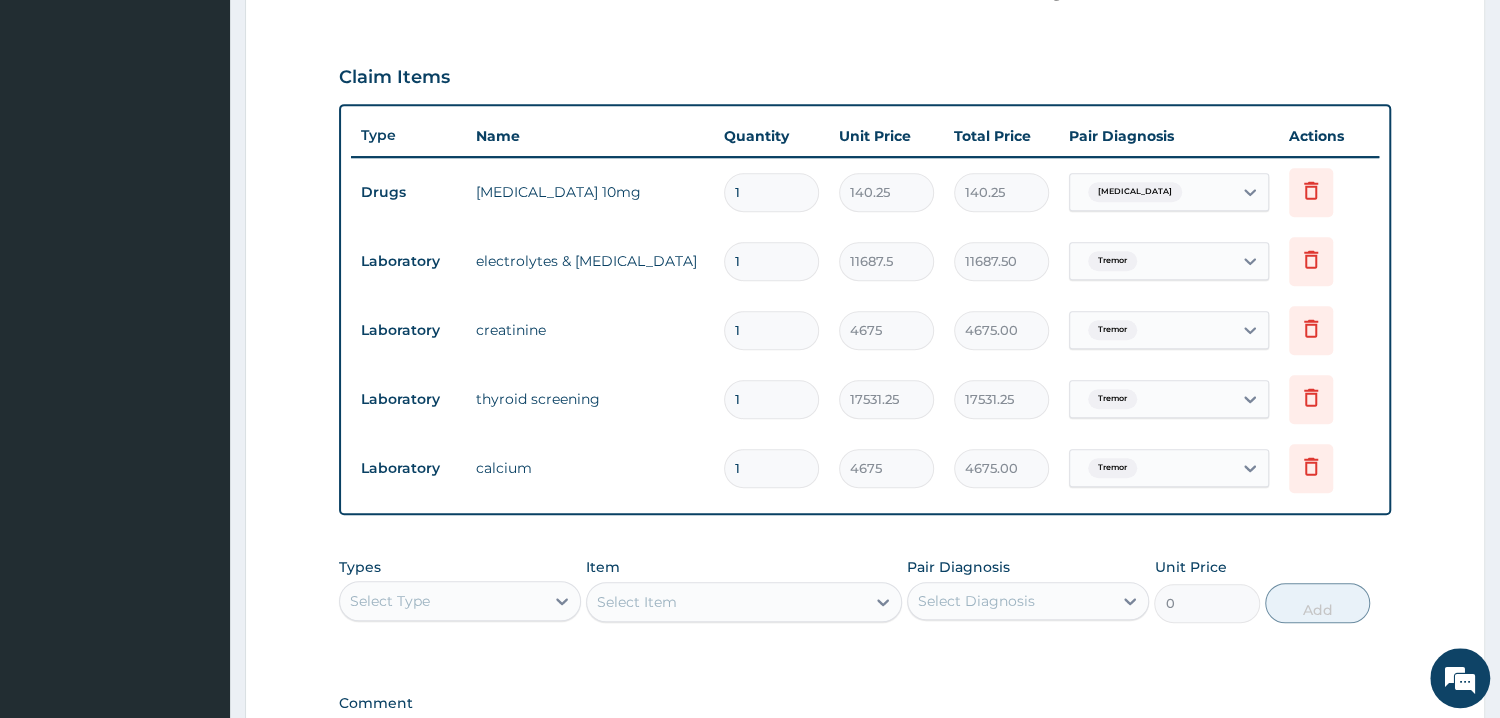 type on "14" 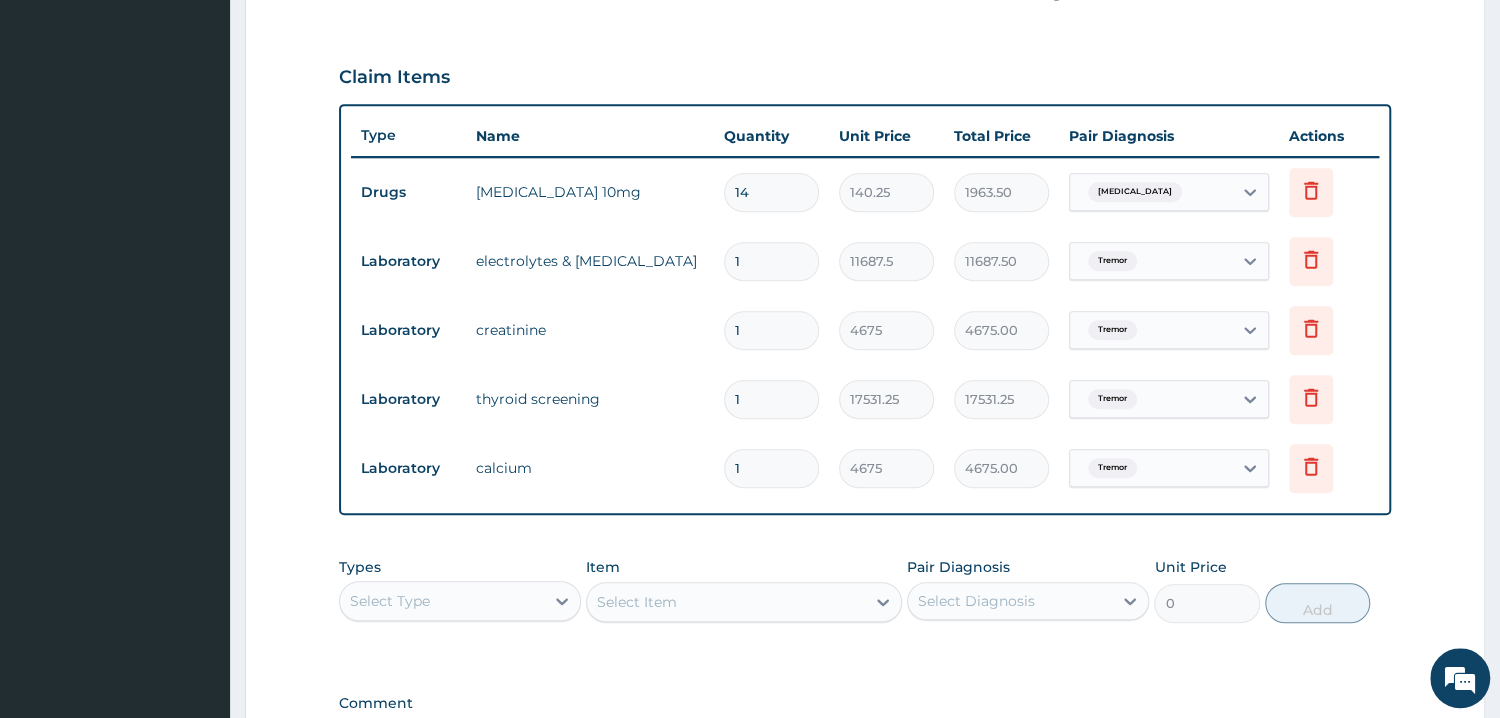 type on "14" 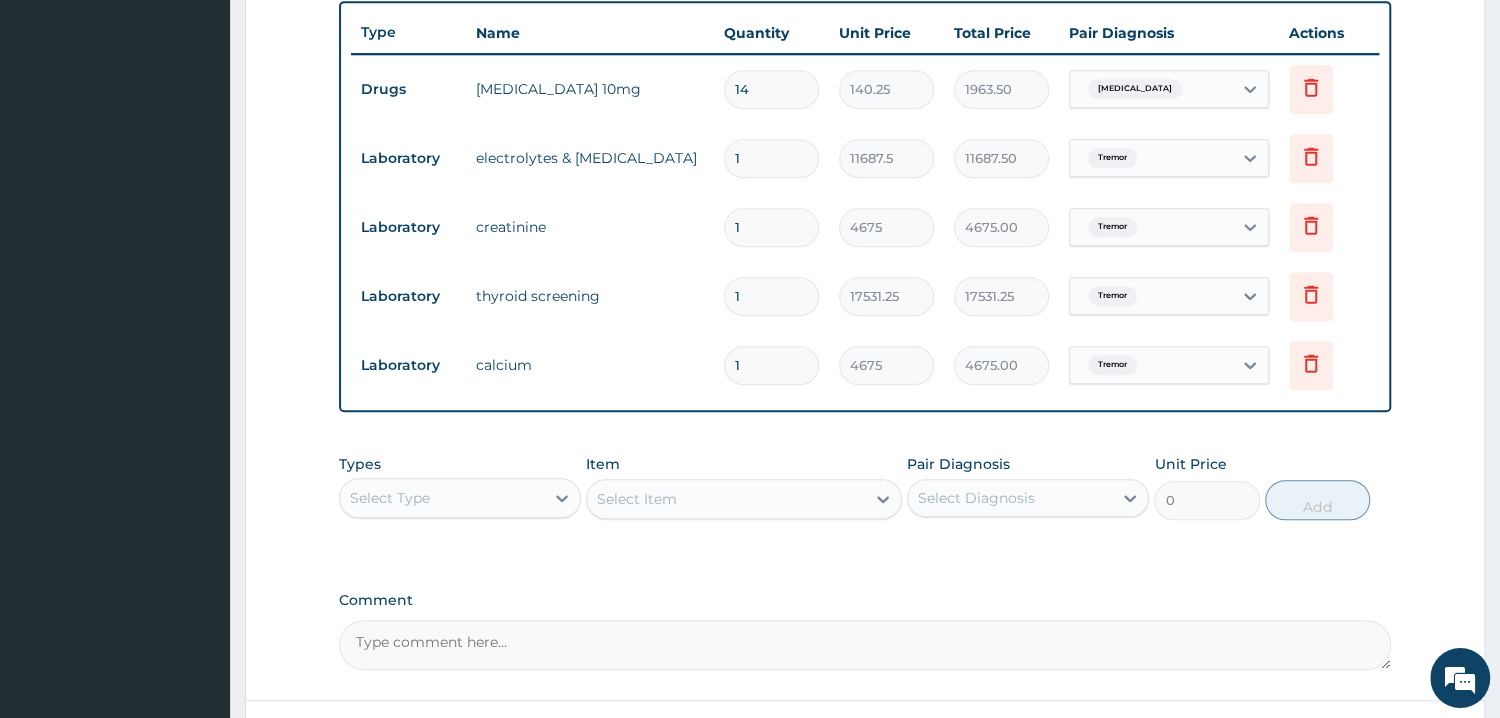 scroll, scrollTop: 855, scrollLeft: 0, axis: vertical 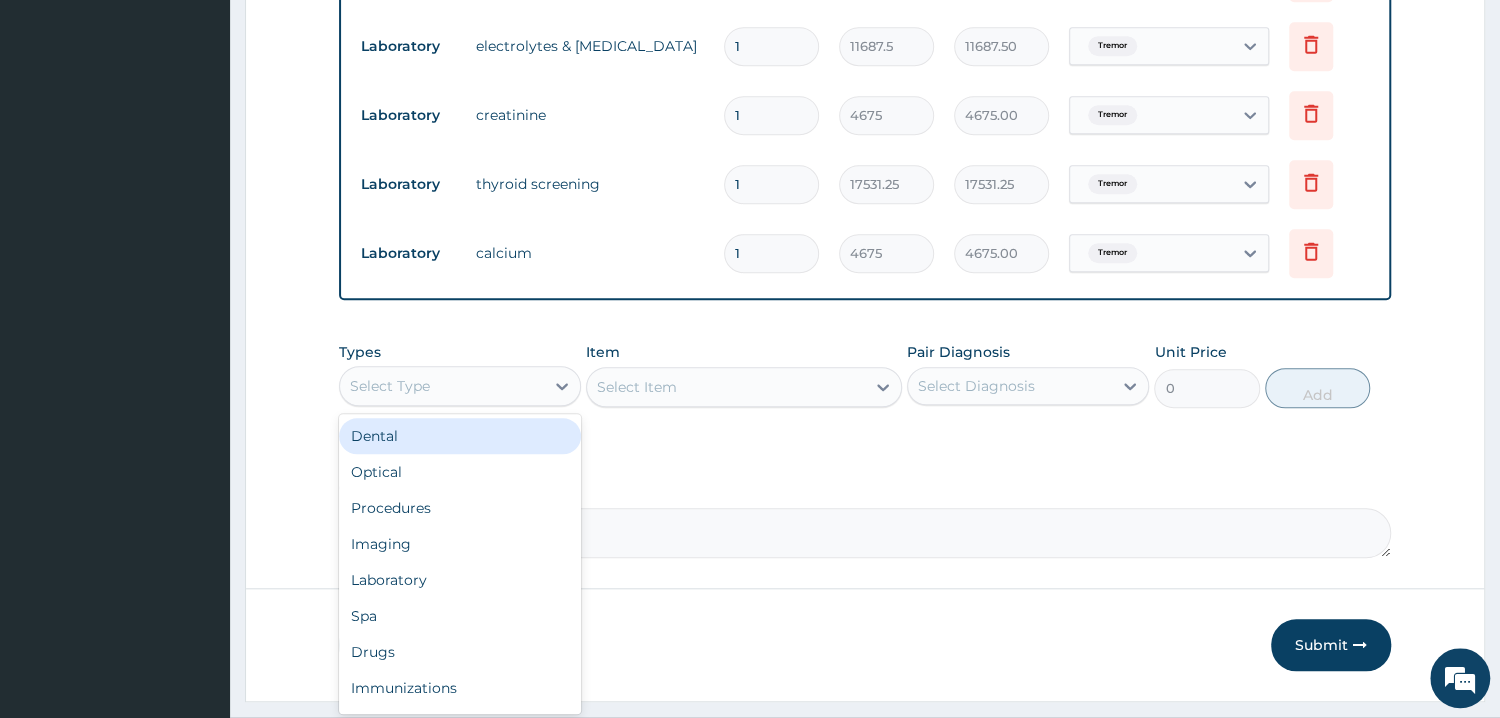 click on "Select Type" at bounding box center [442, 386] 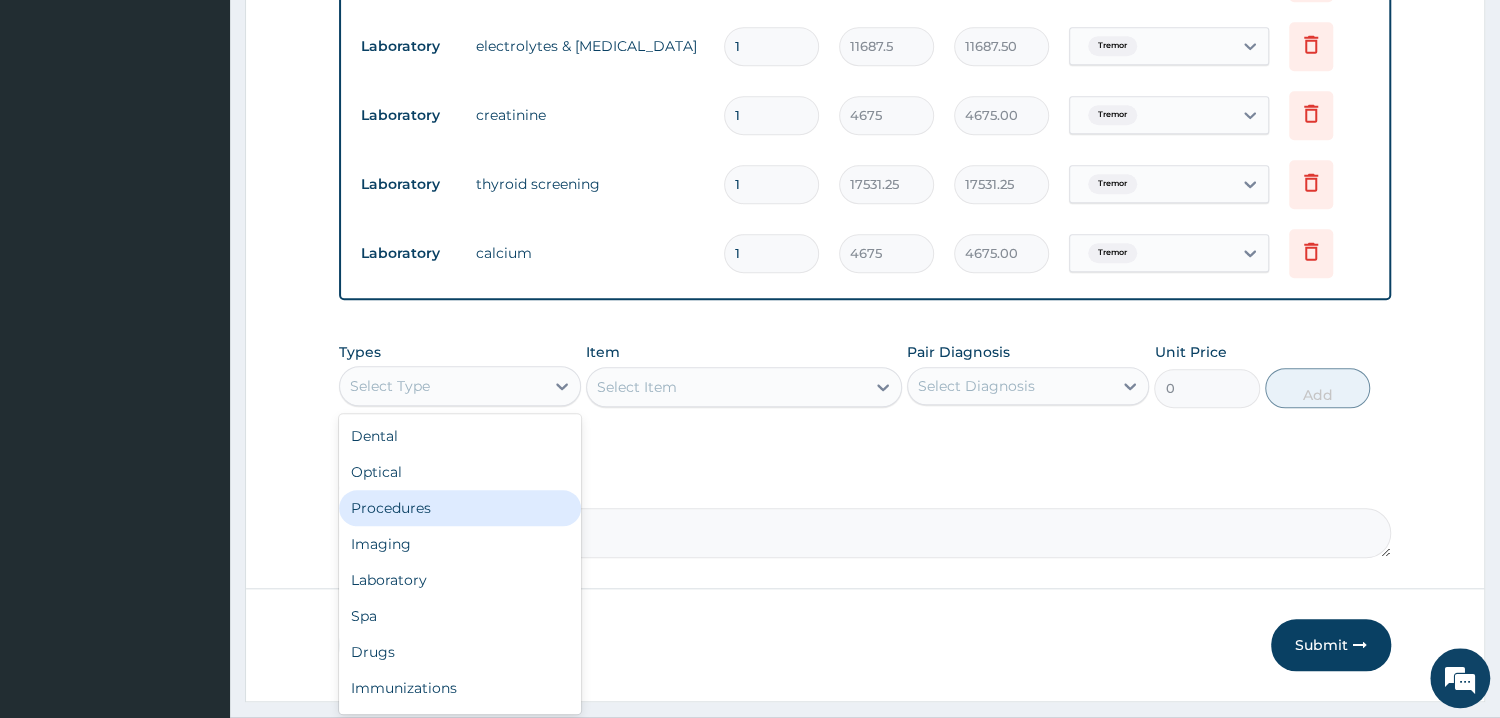 click on "Procedures" at bounding box center [460, 508] 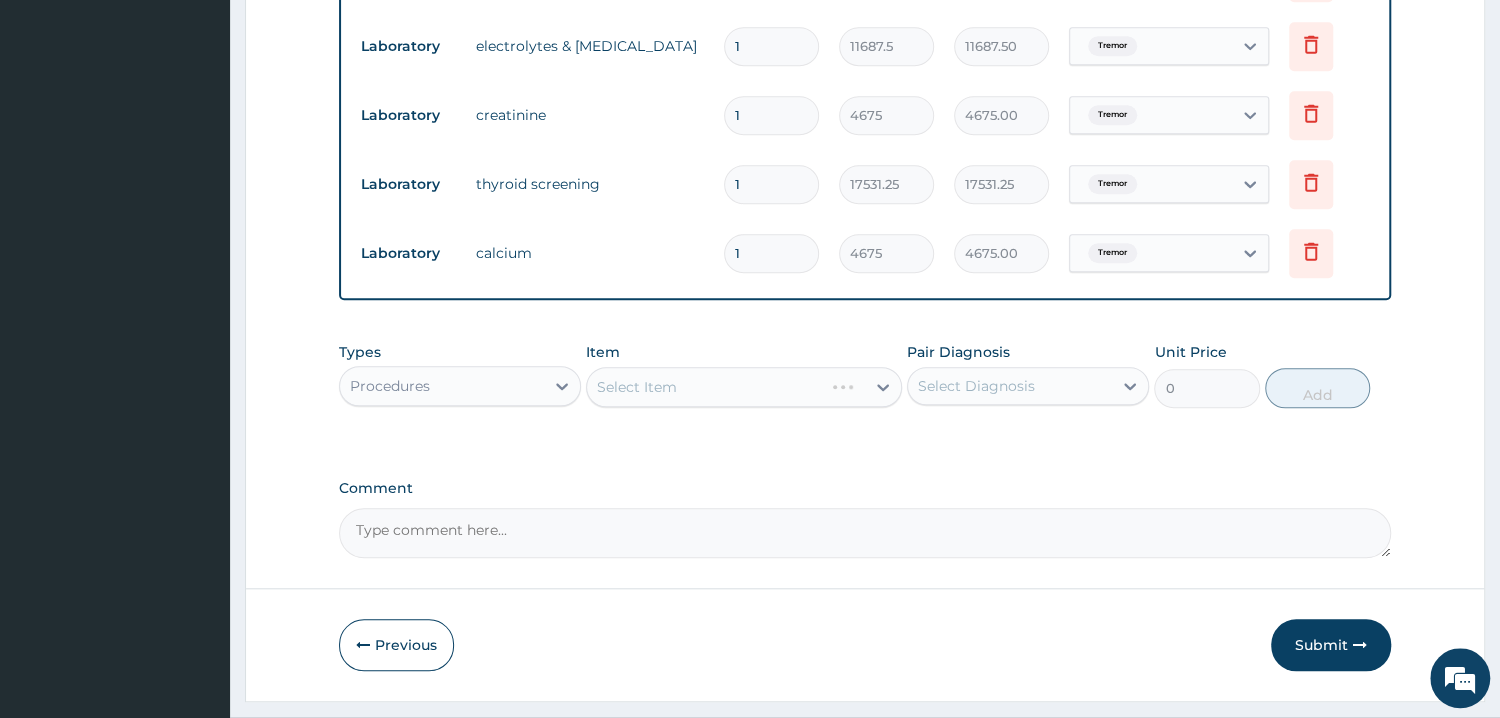 click on "Select Item" at bounding box center [744, 387] 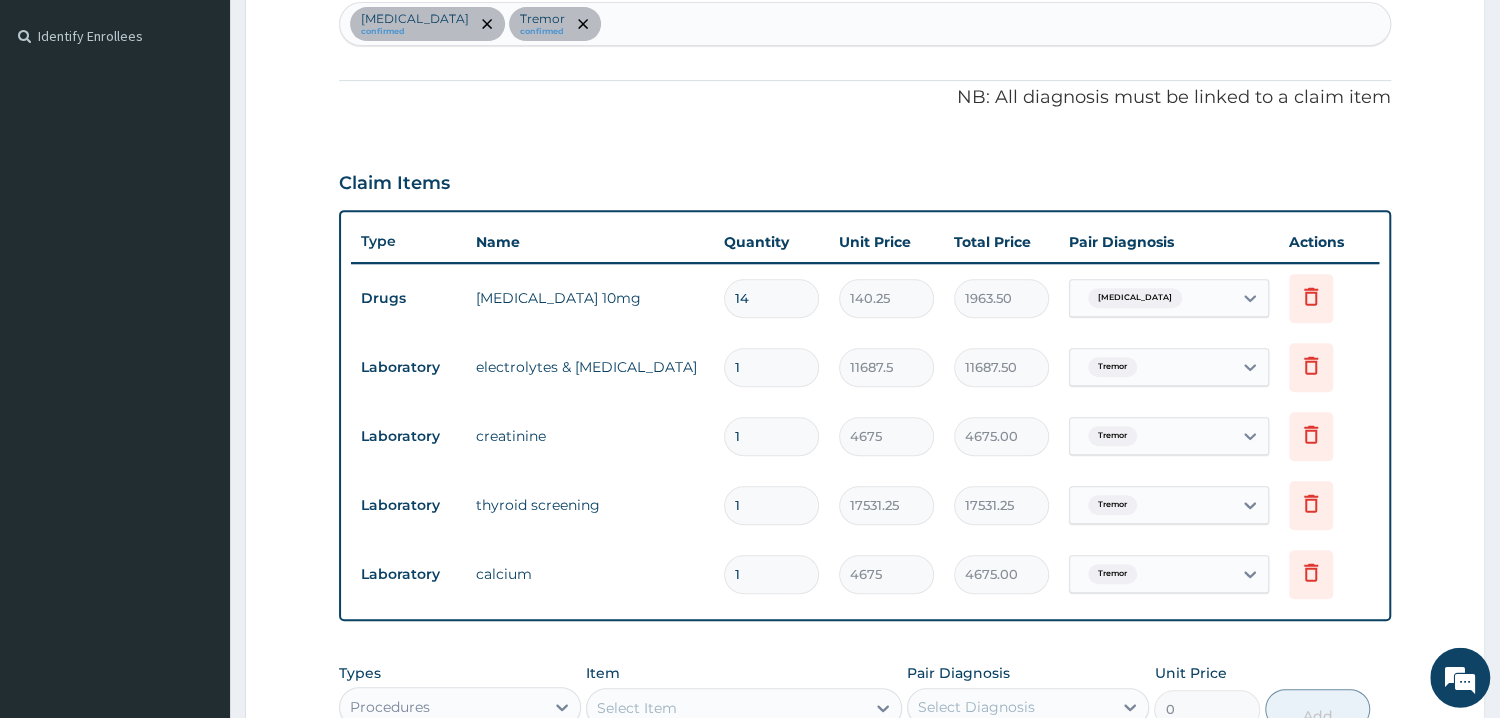 scroll, scrollTop: 903, scrollLeft: 0, axis: vertical 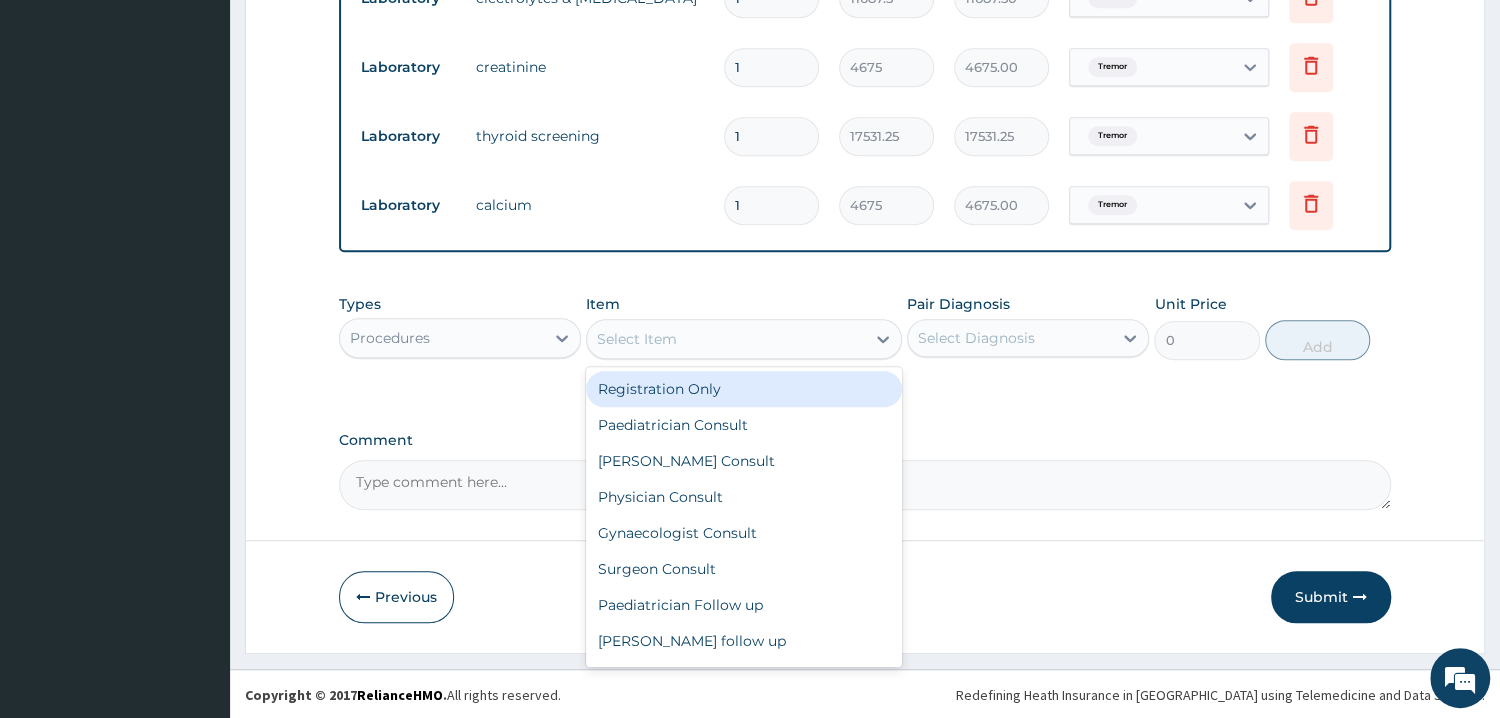 click on "Select Item" at bounding box center [726, 339] 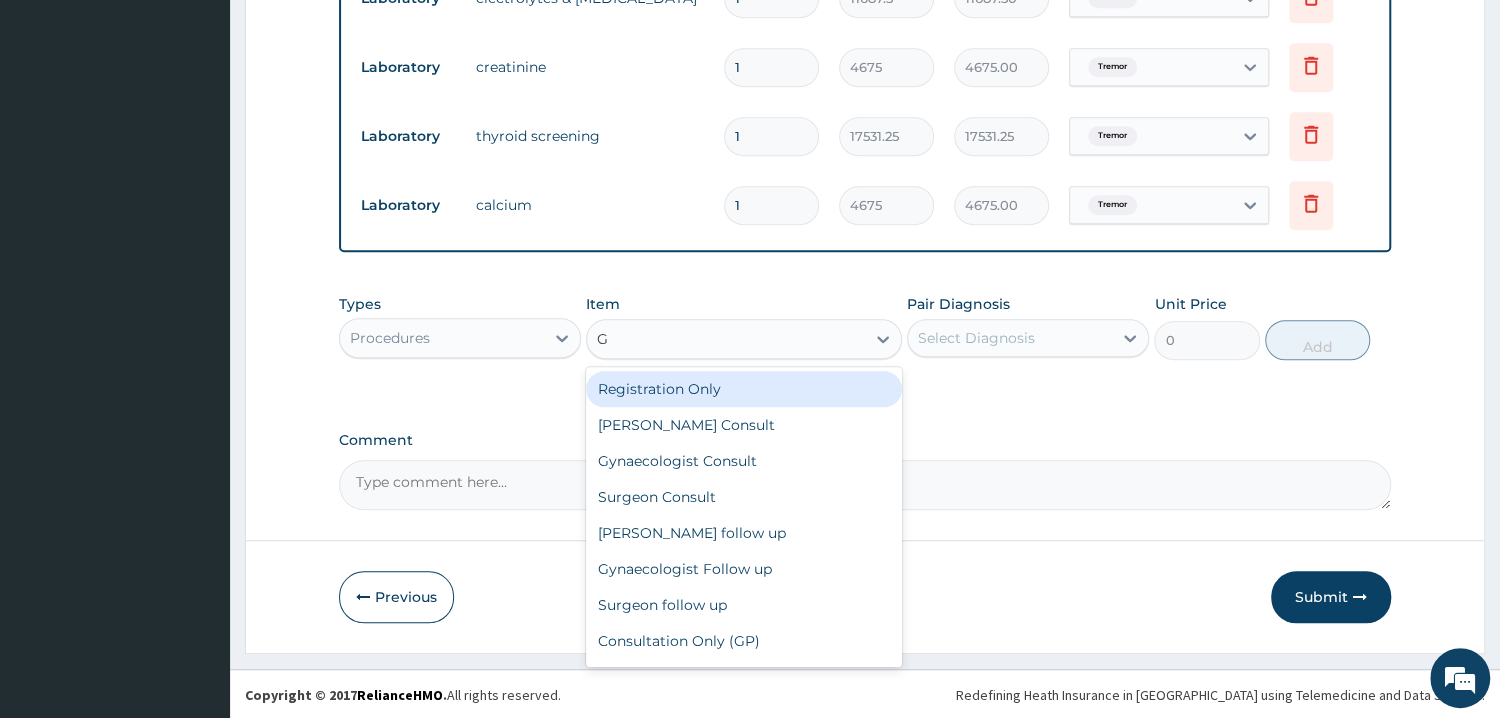 type on "GP" 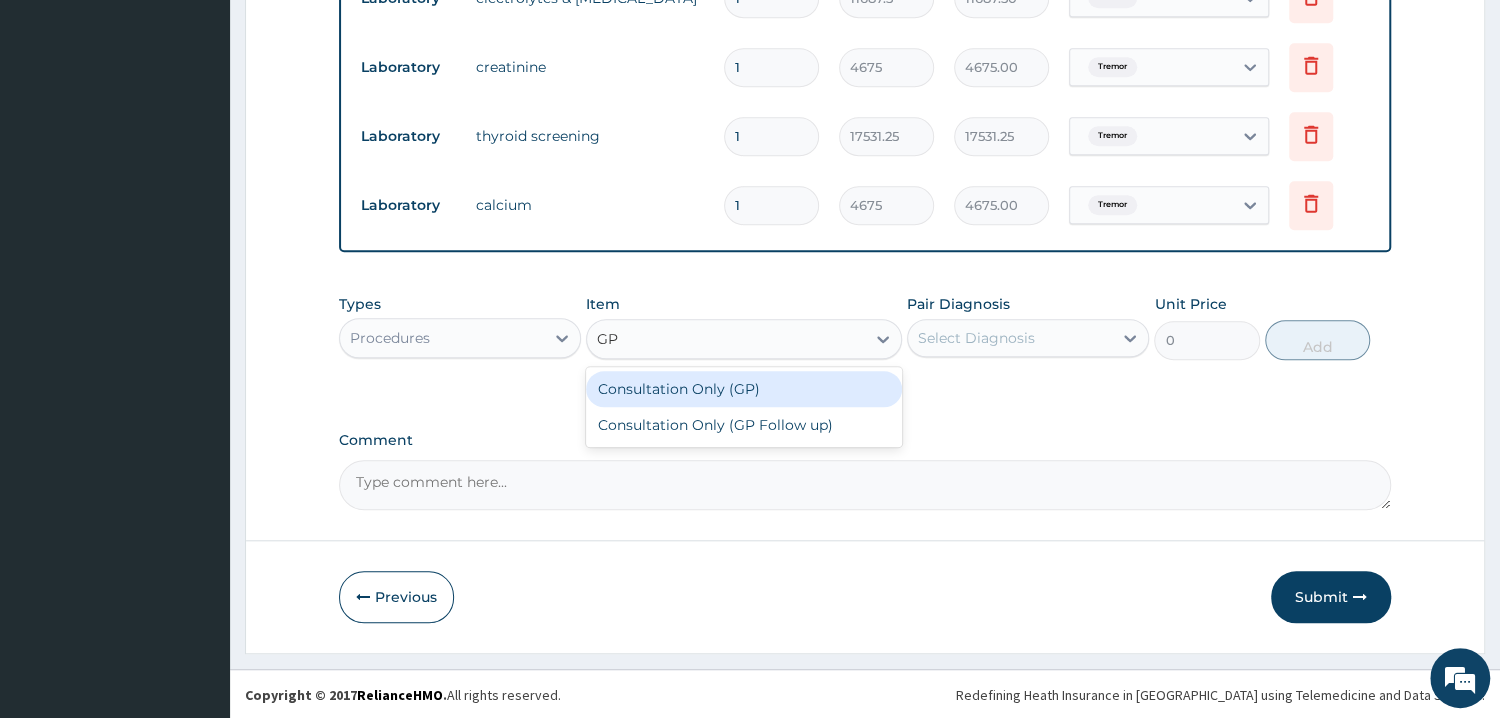 click on "Consultation Only (GP)" at bounding box center [744, 389] 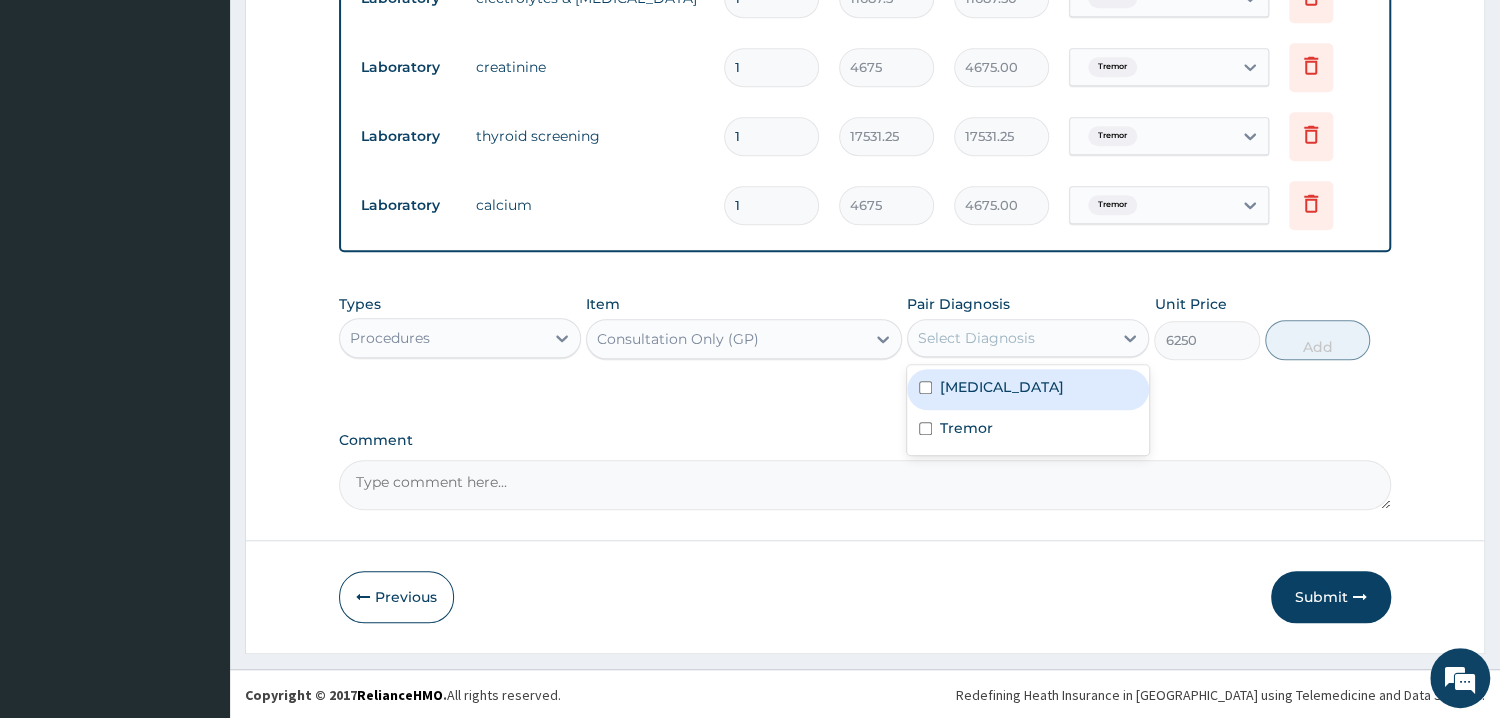 click on "Select Diagnosis" at bounding box center [976, 338] 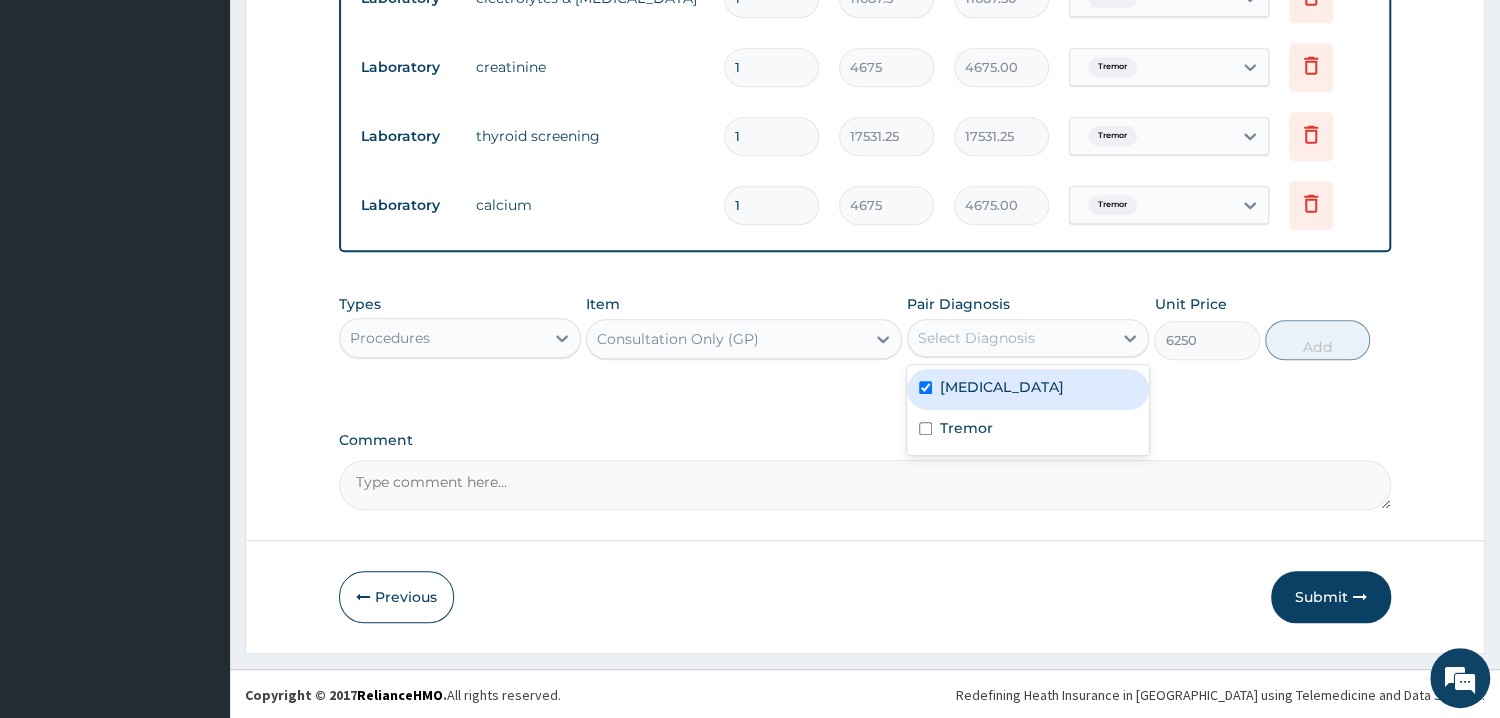 checkbox on "true" 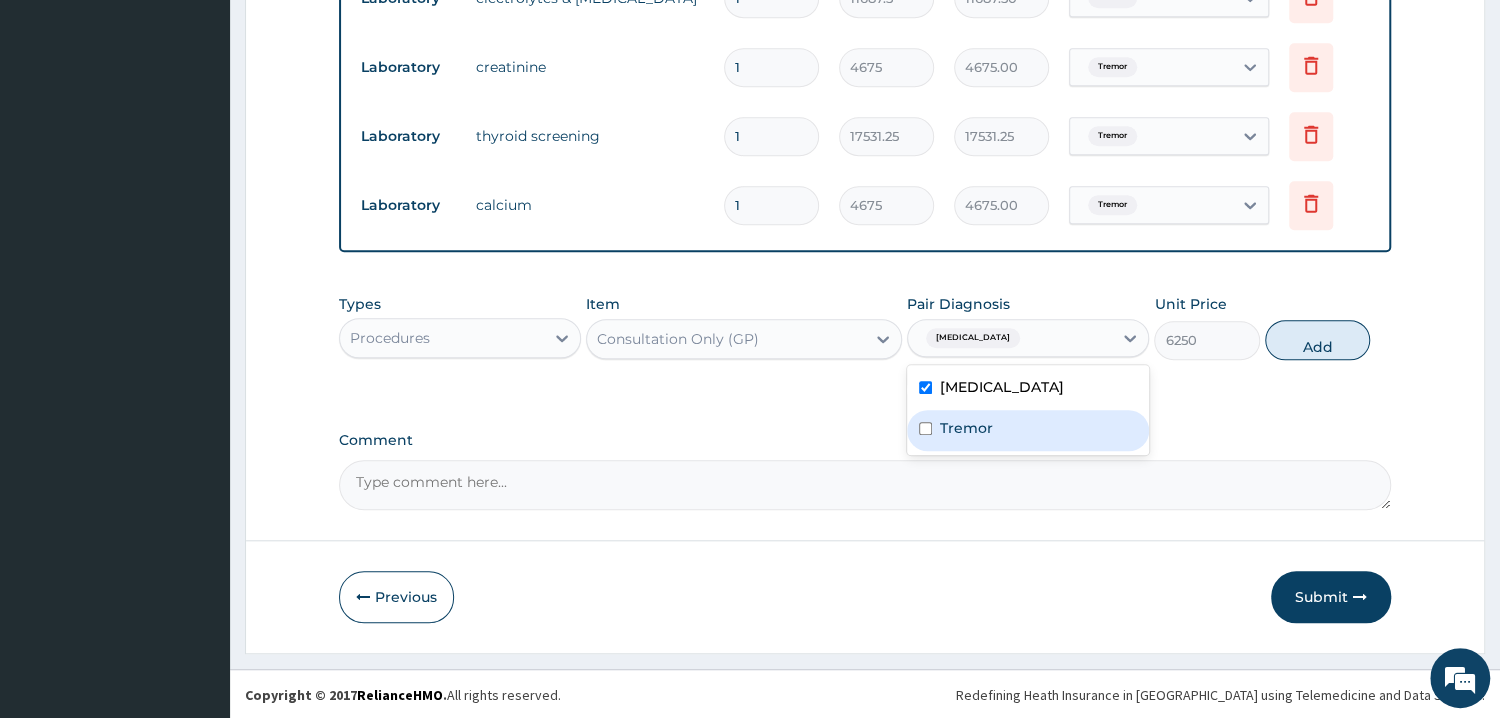 click on "Tremor" at bounding box center (1028, 430) 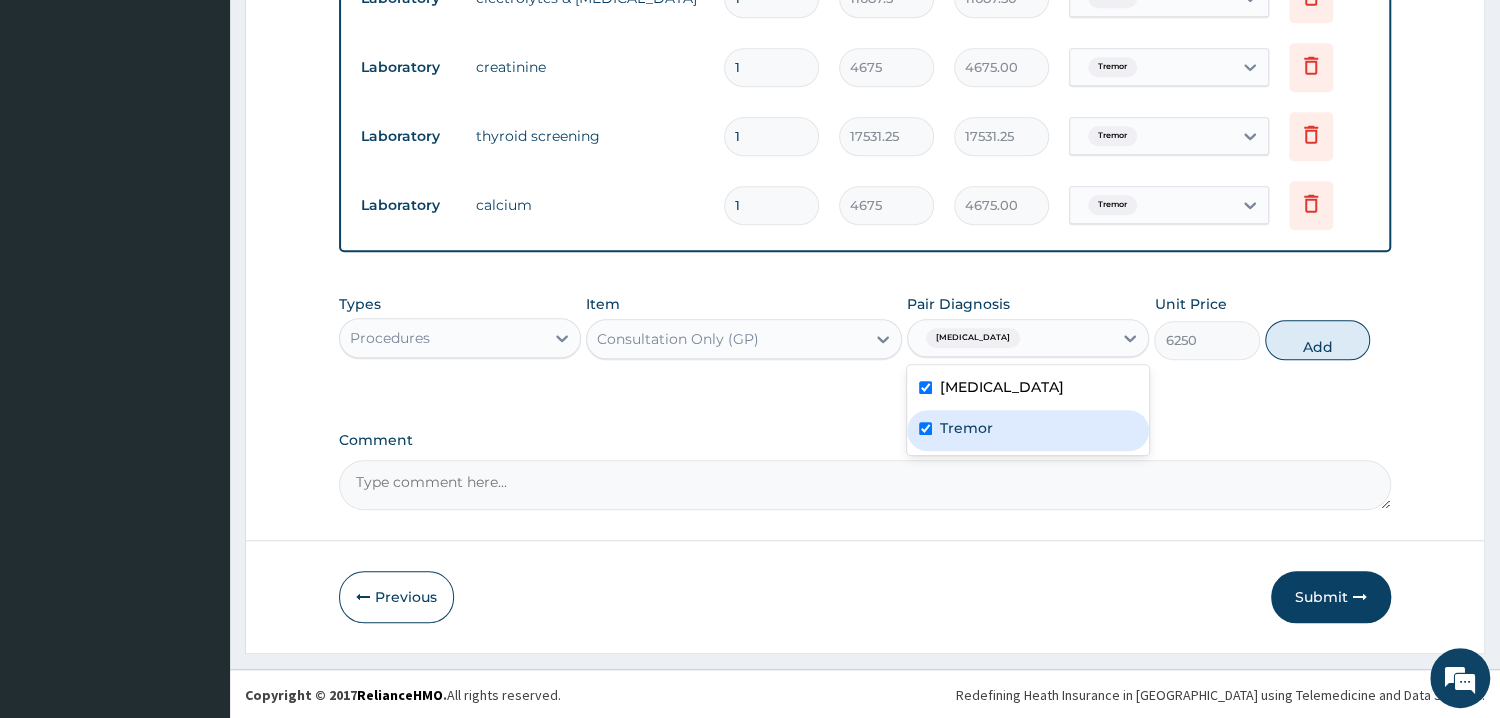checkbox on "true" 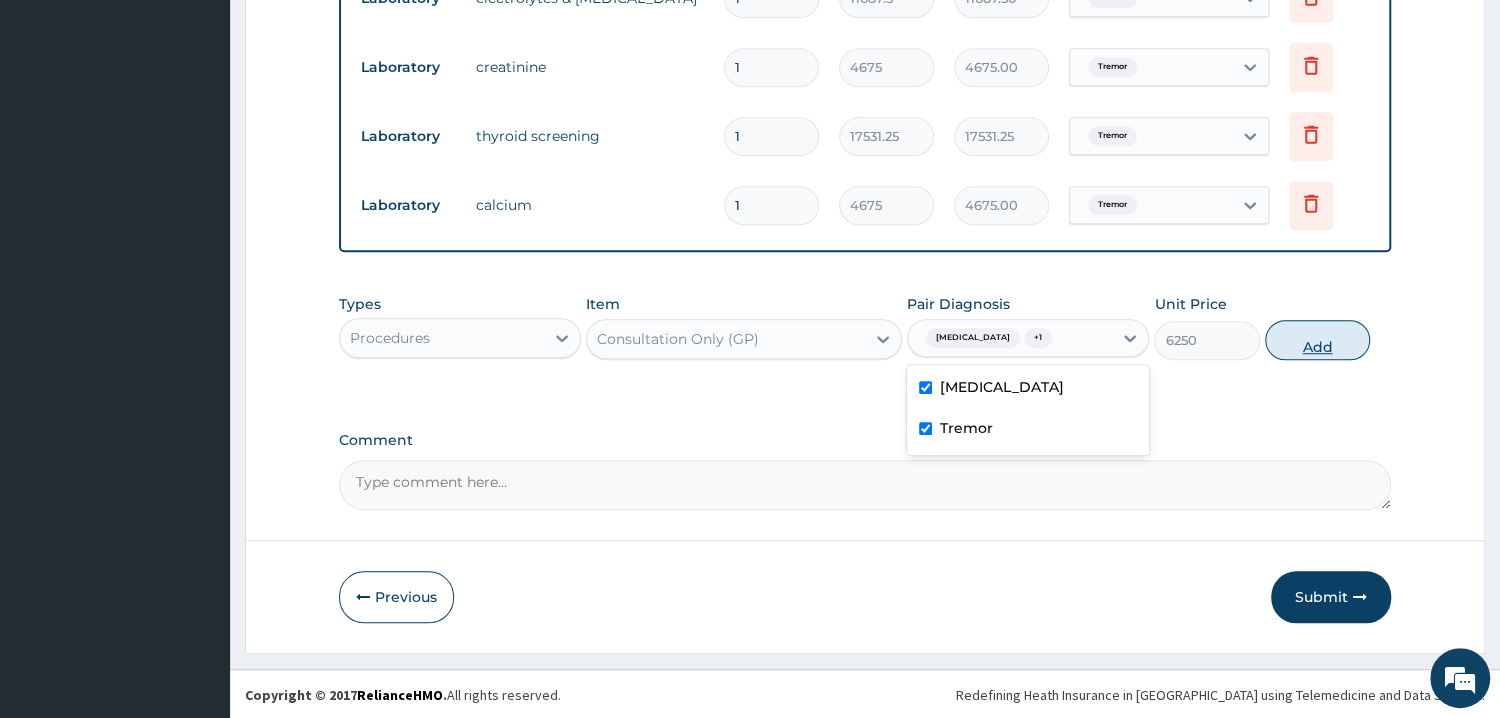 click on "Add" at bounding box center [1317, 340] 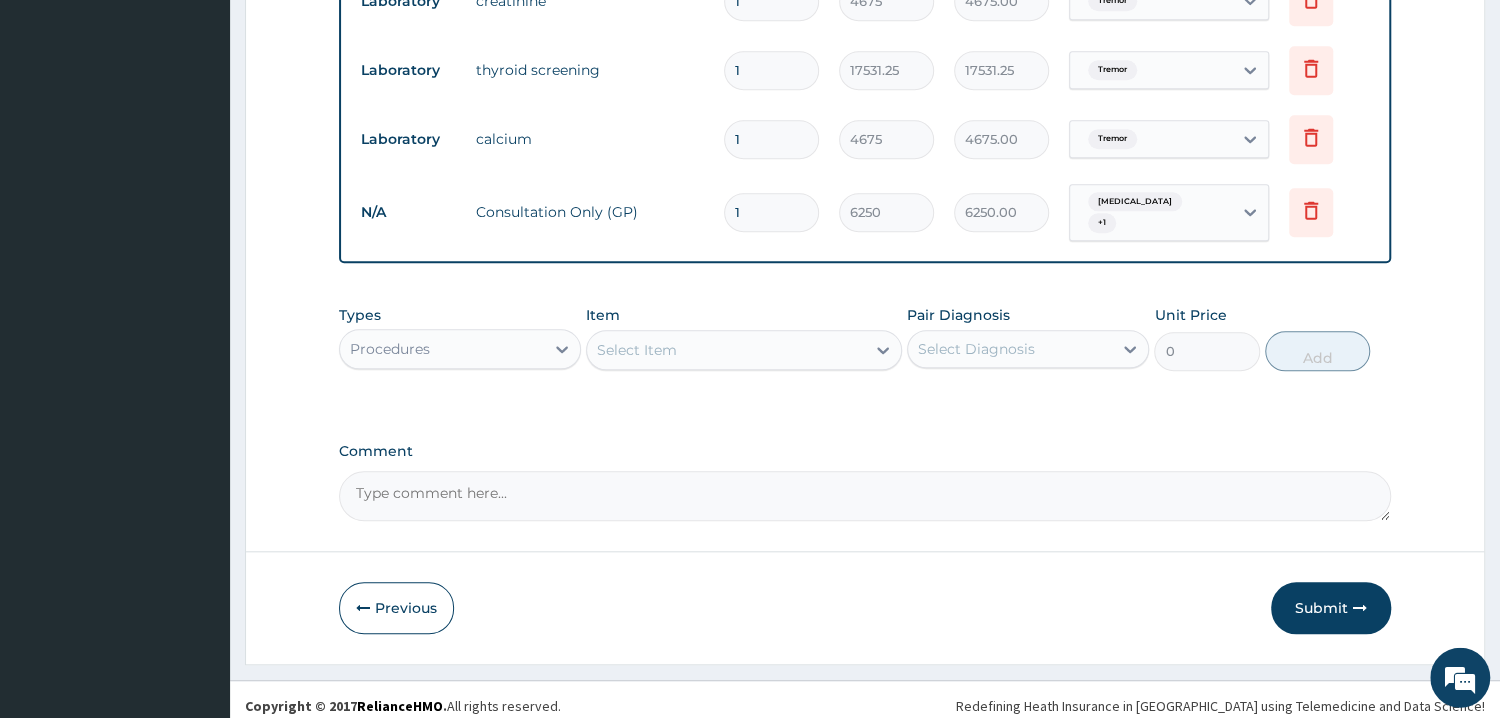 scroll, scrollTop: 980, scrollLeft: 0, axis: vertical 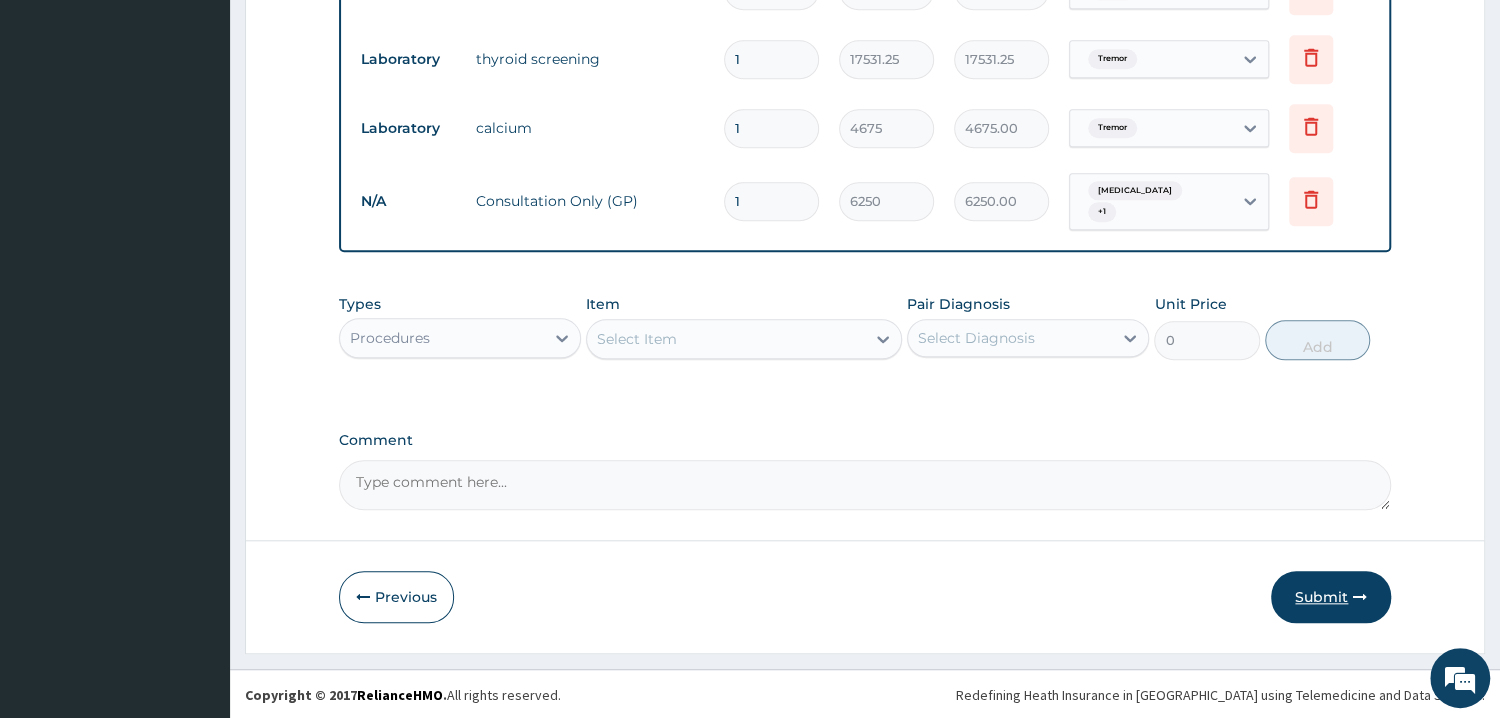 click on "Submit" at bounding box center [1331, 597] 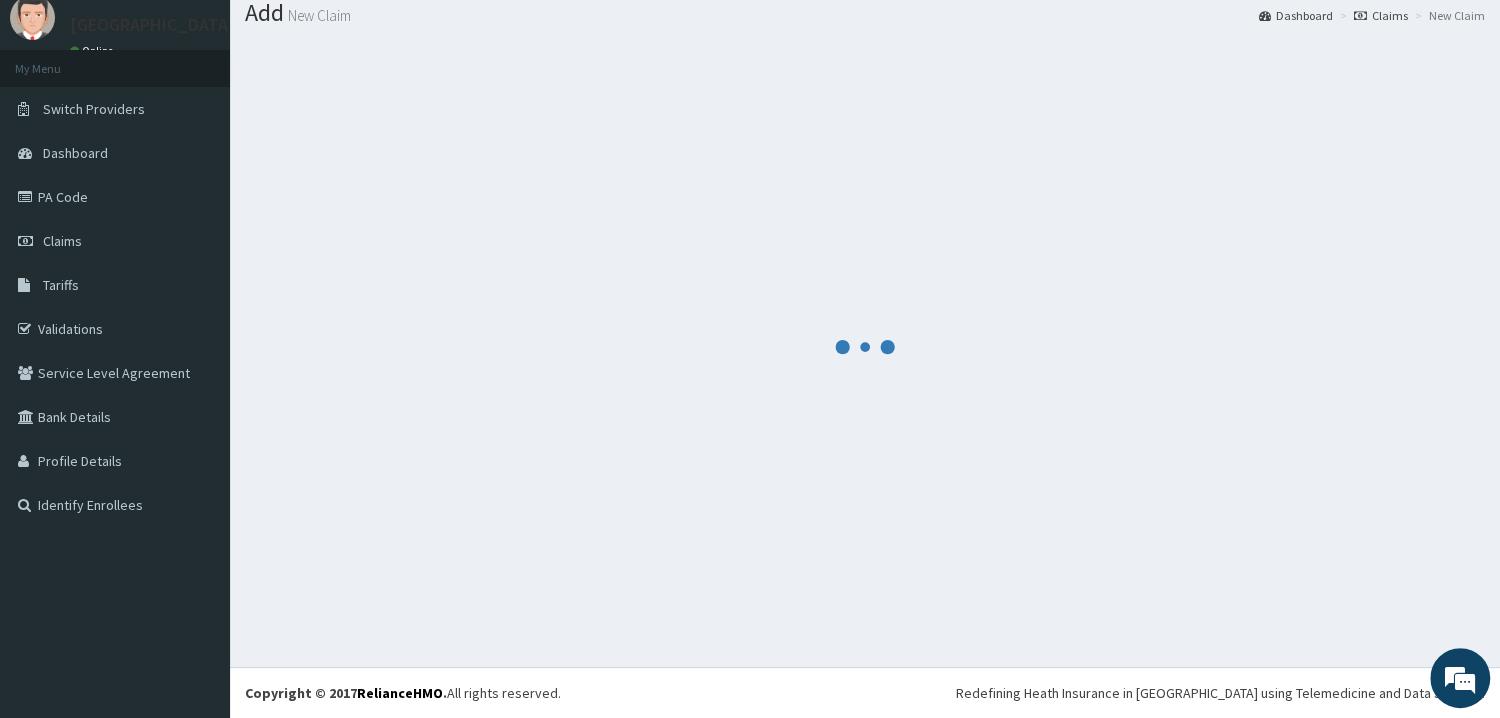 scroll, scrollTop: 64, scrollLeft: 0, axis: vertical 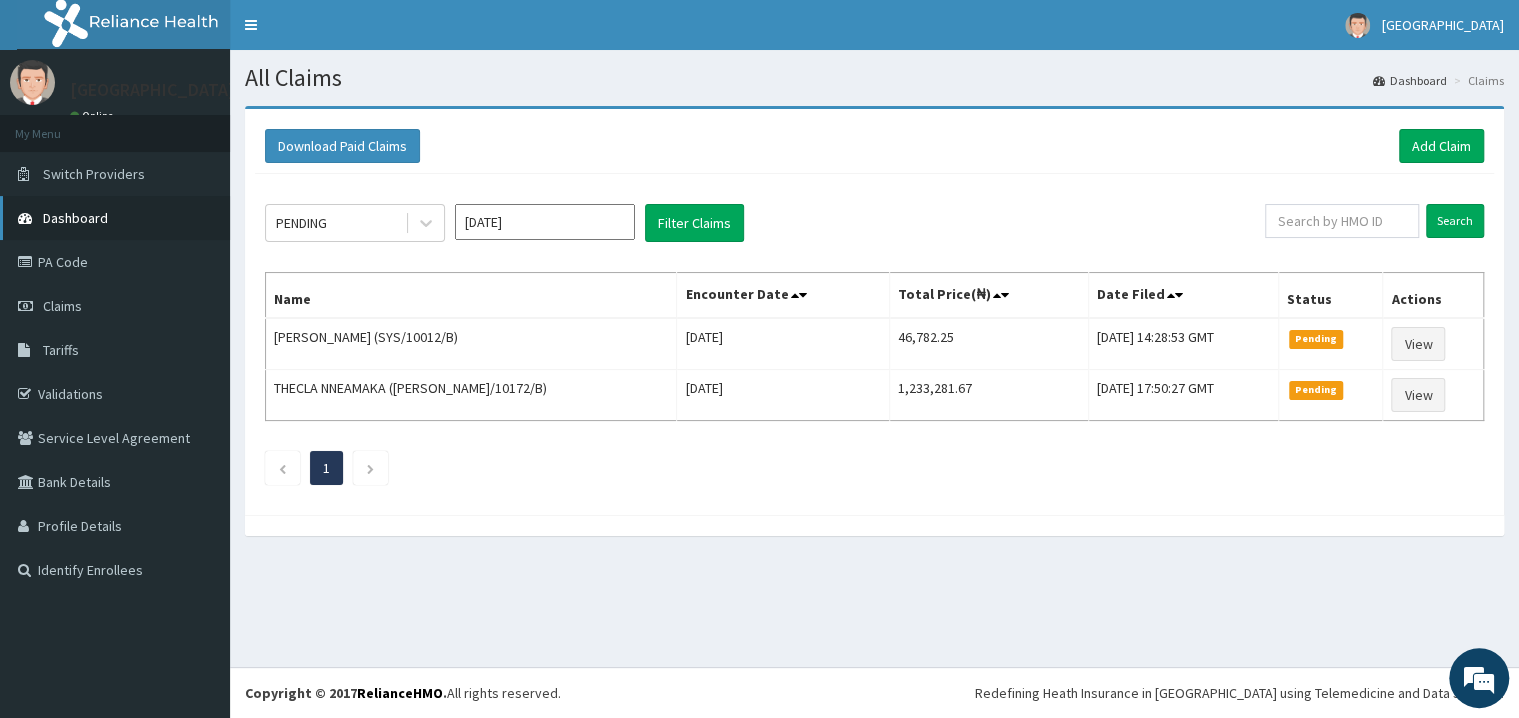 click on "Dashboard" at bounding box center (75, 218) 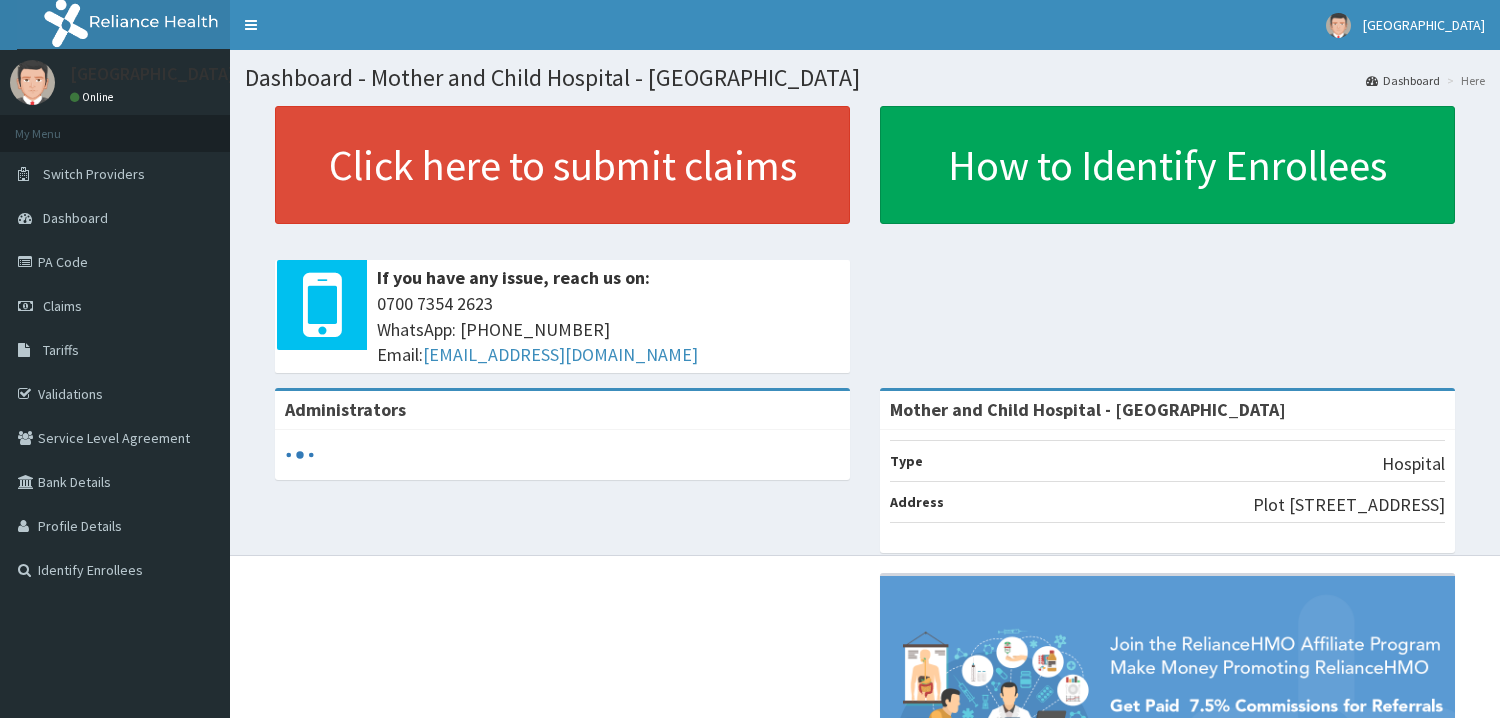 scroll, scrollTop: 0, scrollLeft: 0, axis: both 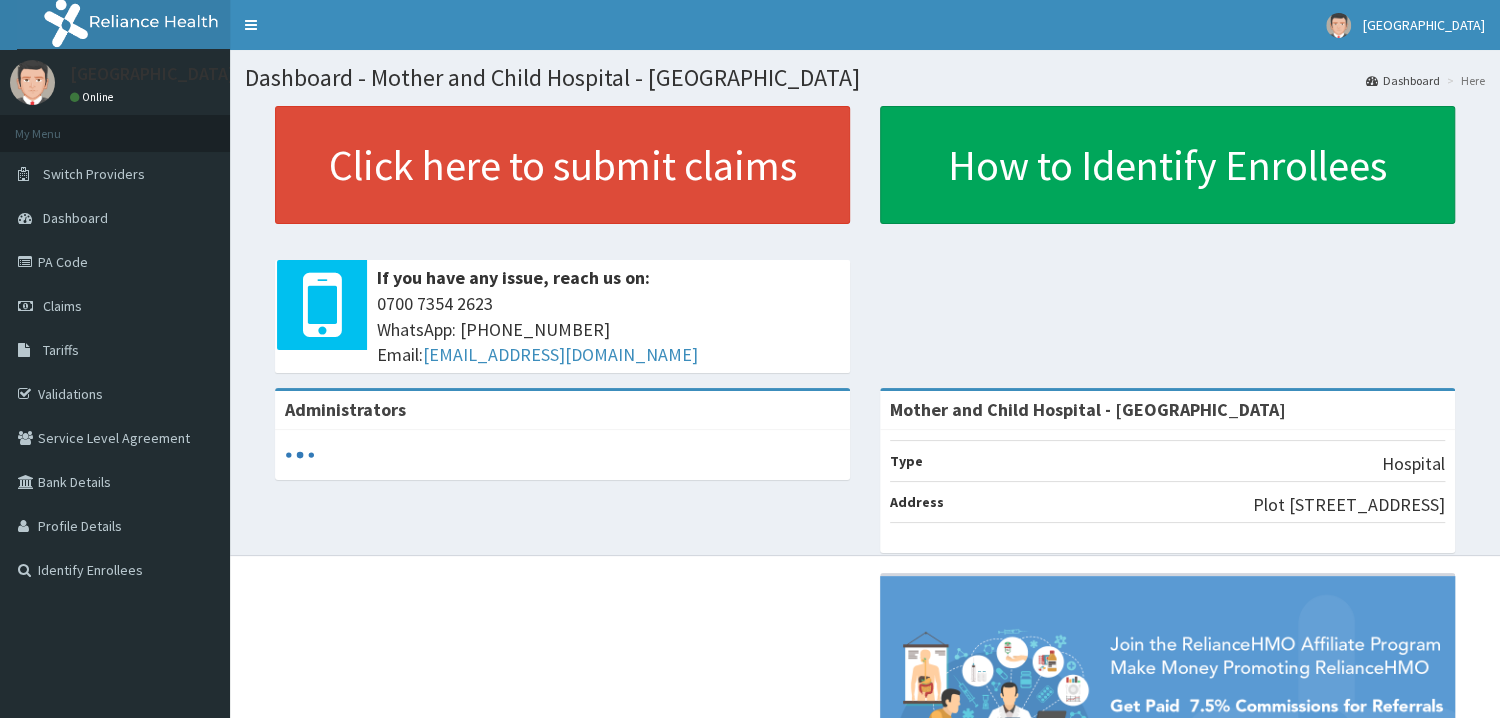 click on "Validations" at bounding box center (115, 394) 